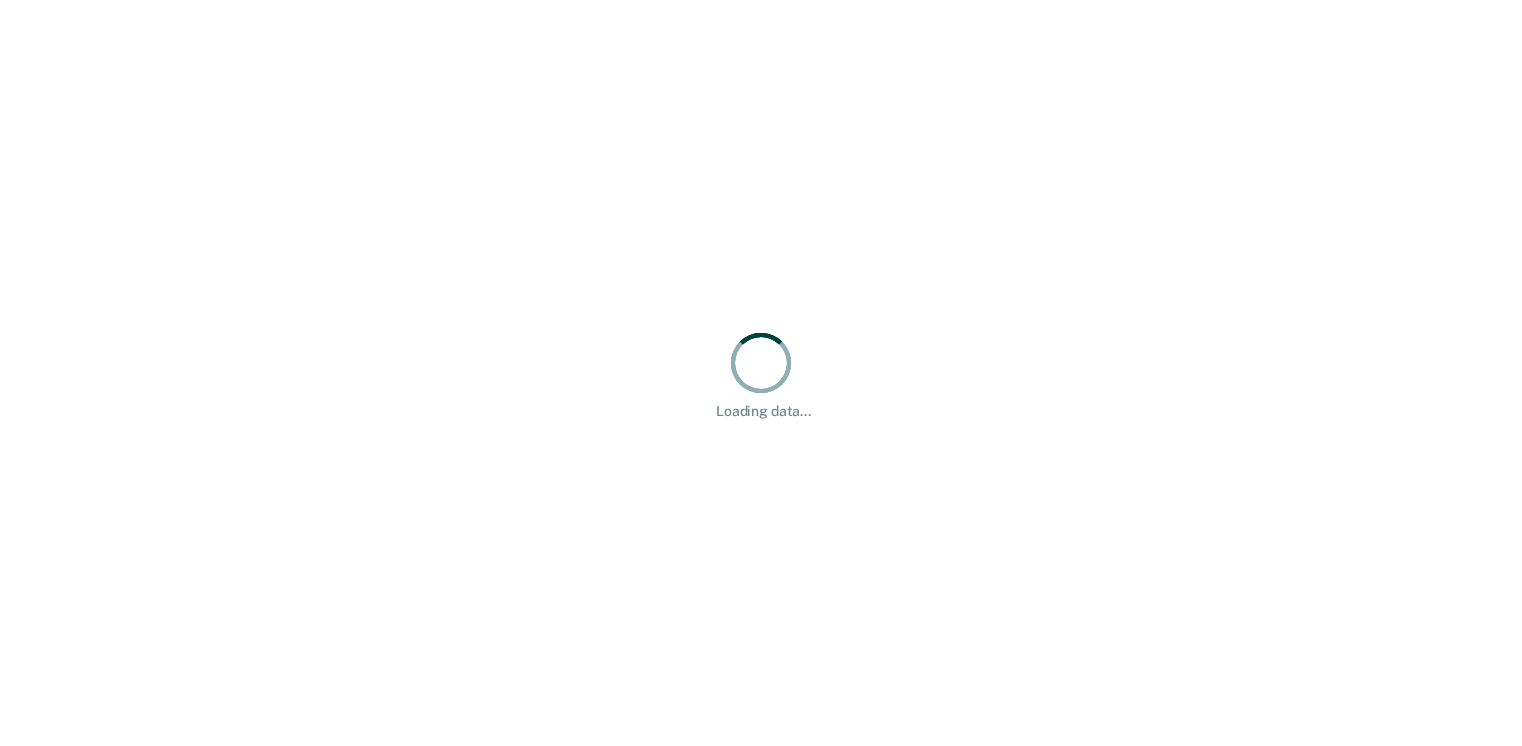 scroll, scrollTop: 0, scrollLeft: 0, axis: both 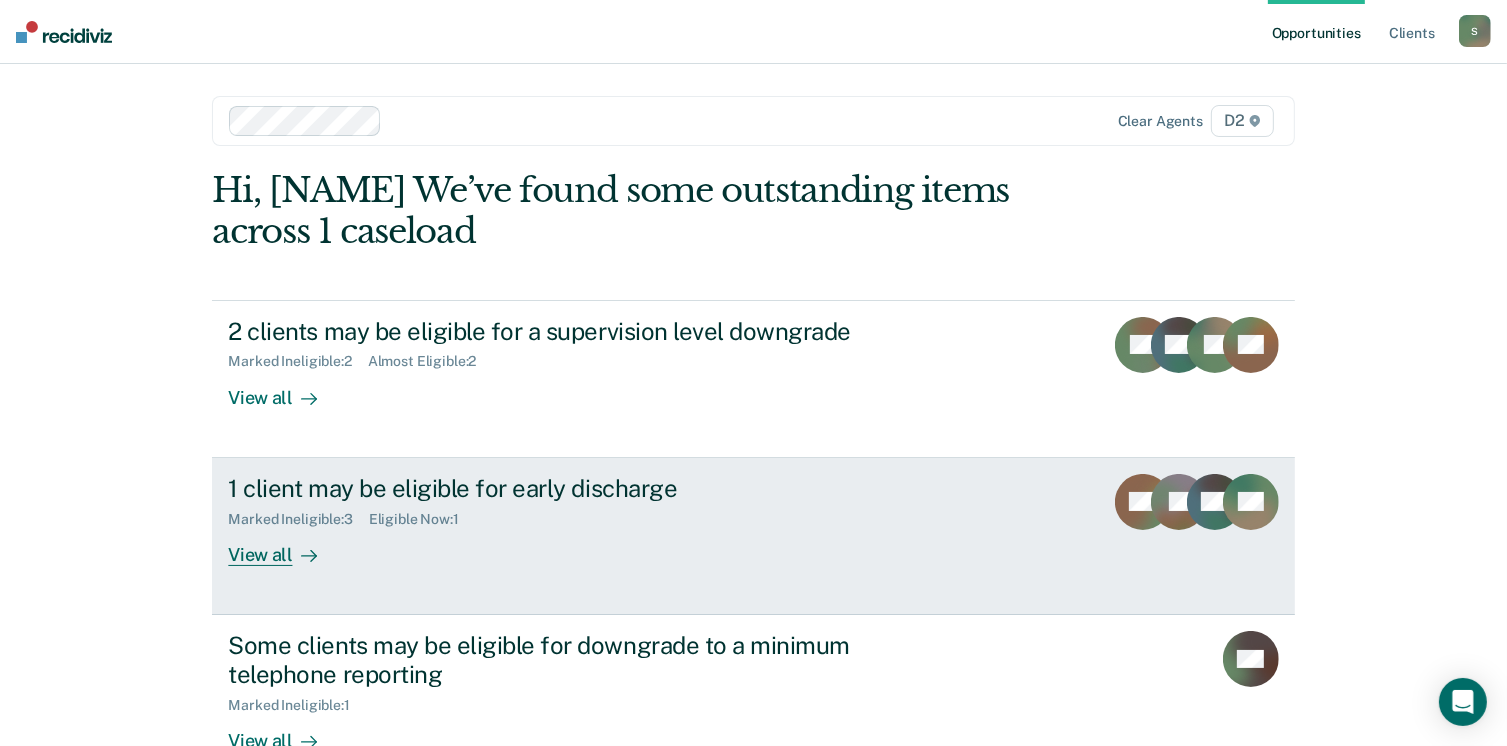 click on "1 client may be eligible for early discharge" at bounding box center [579, 488] 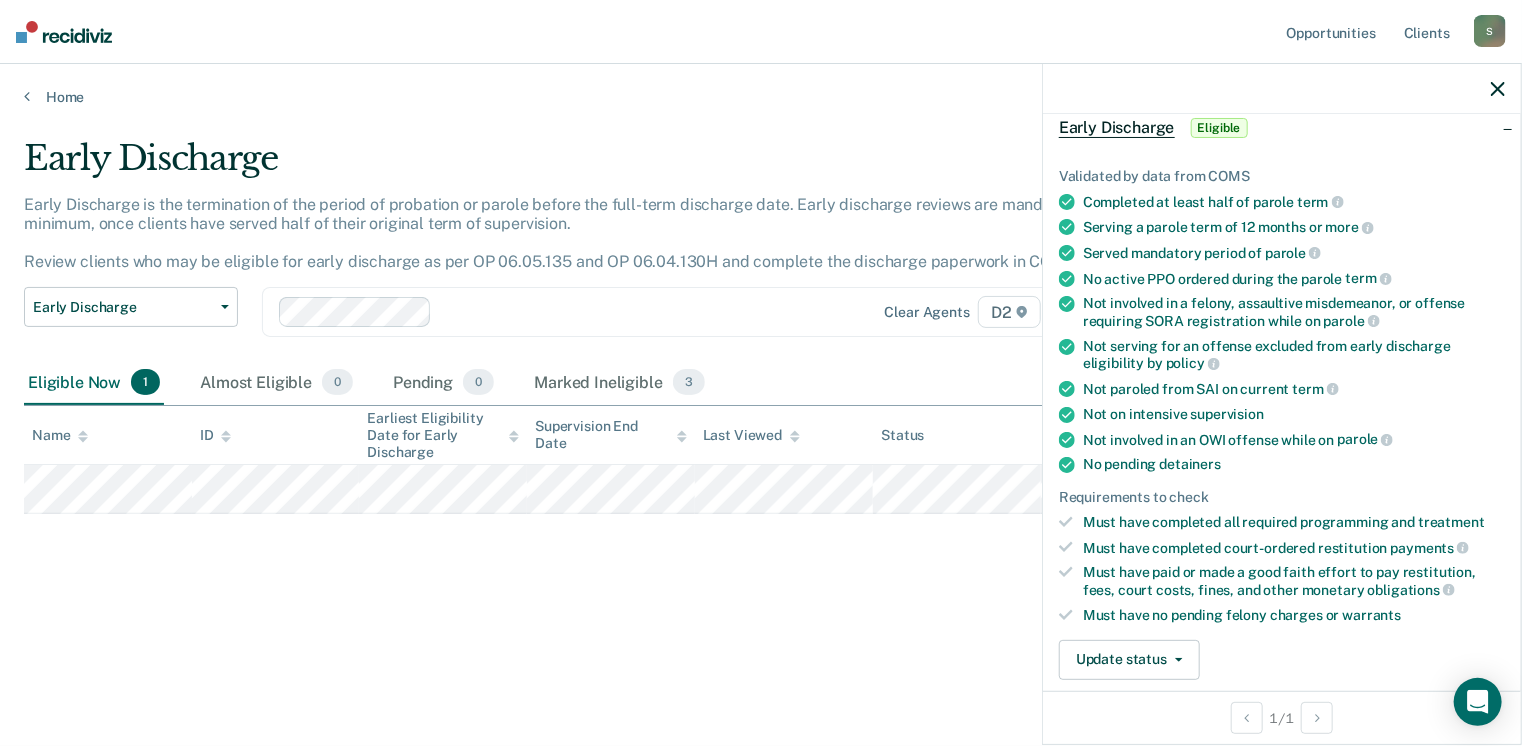 scroll, scrollTop: 541, scrollLeft: 0, axis: vertical 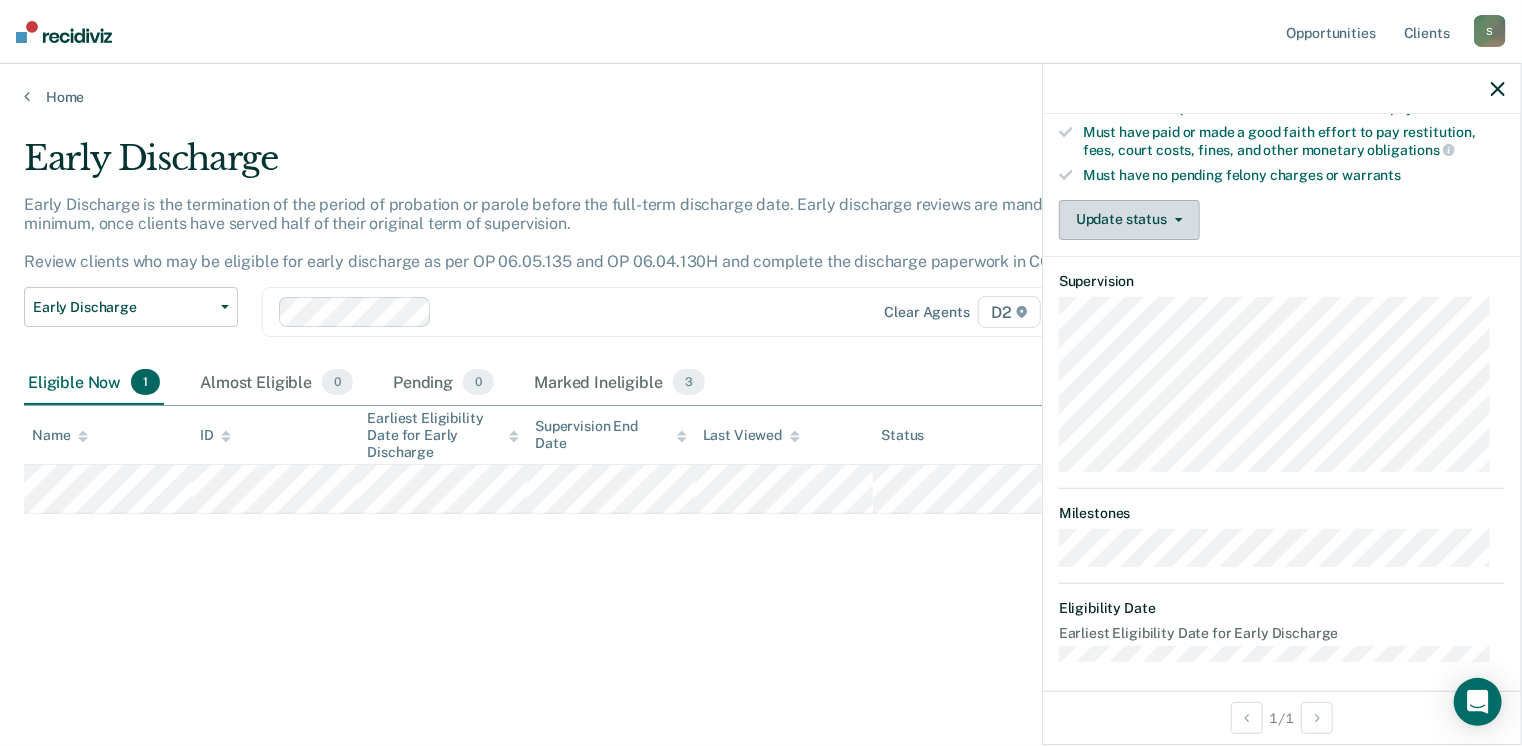 click on "Update status" at bounding box center (1129, 220) 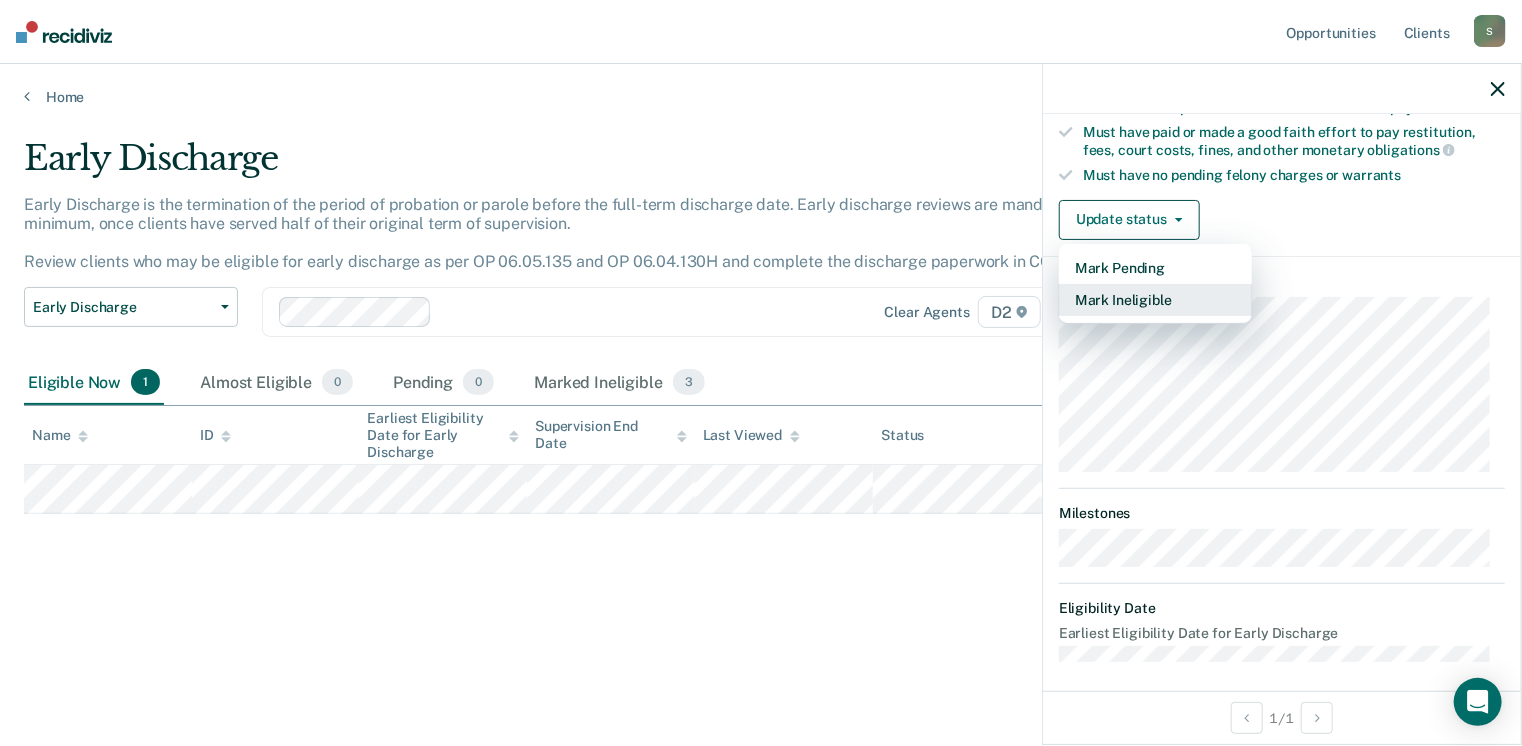 click on "Mark Ineligible" at bounding box center (1155, 300) 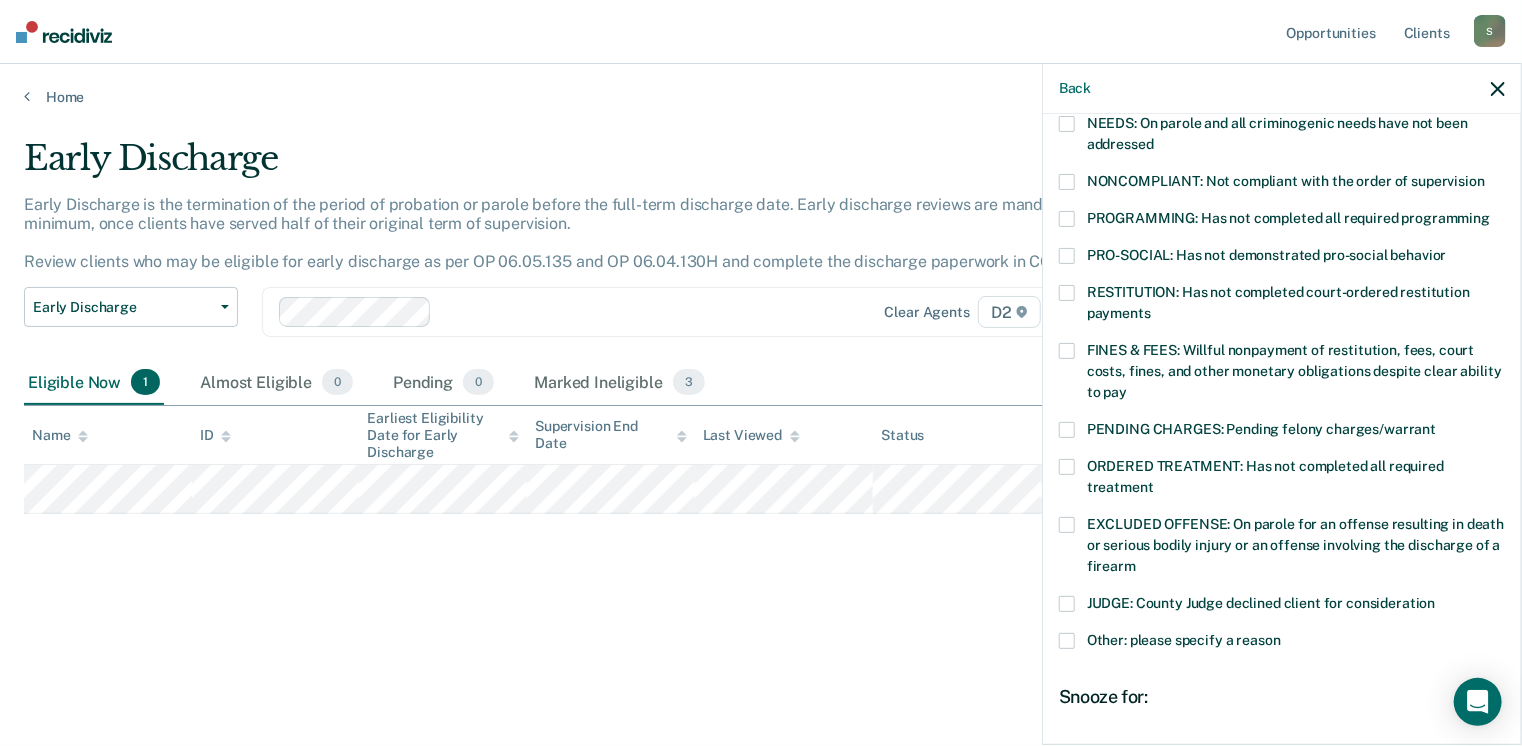 scroll, scrollTop: 341, scrollLeft: 0, axis: vertical 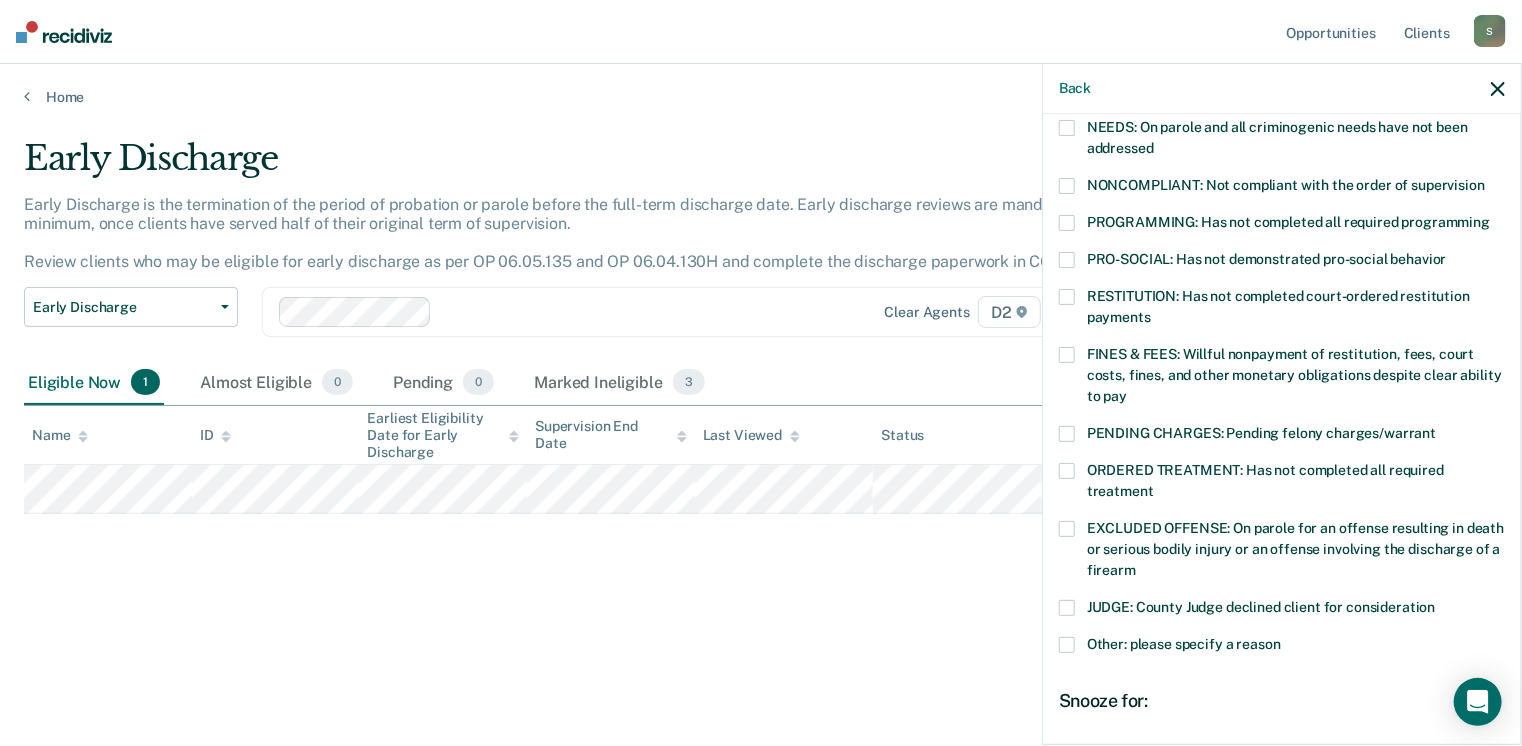 click at bounding box center (1067, 186) 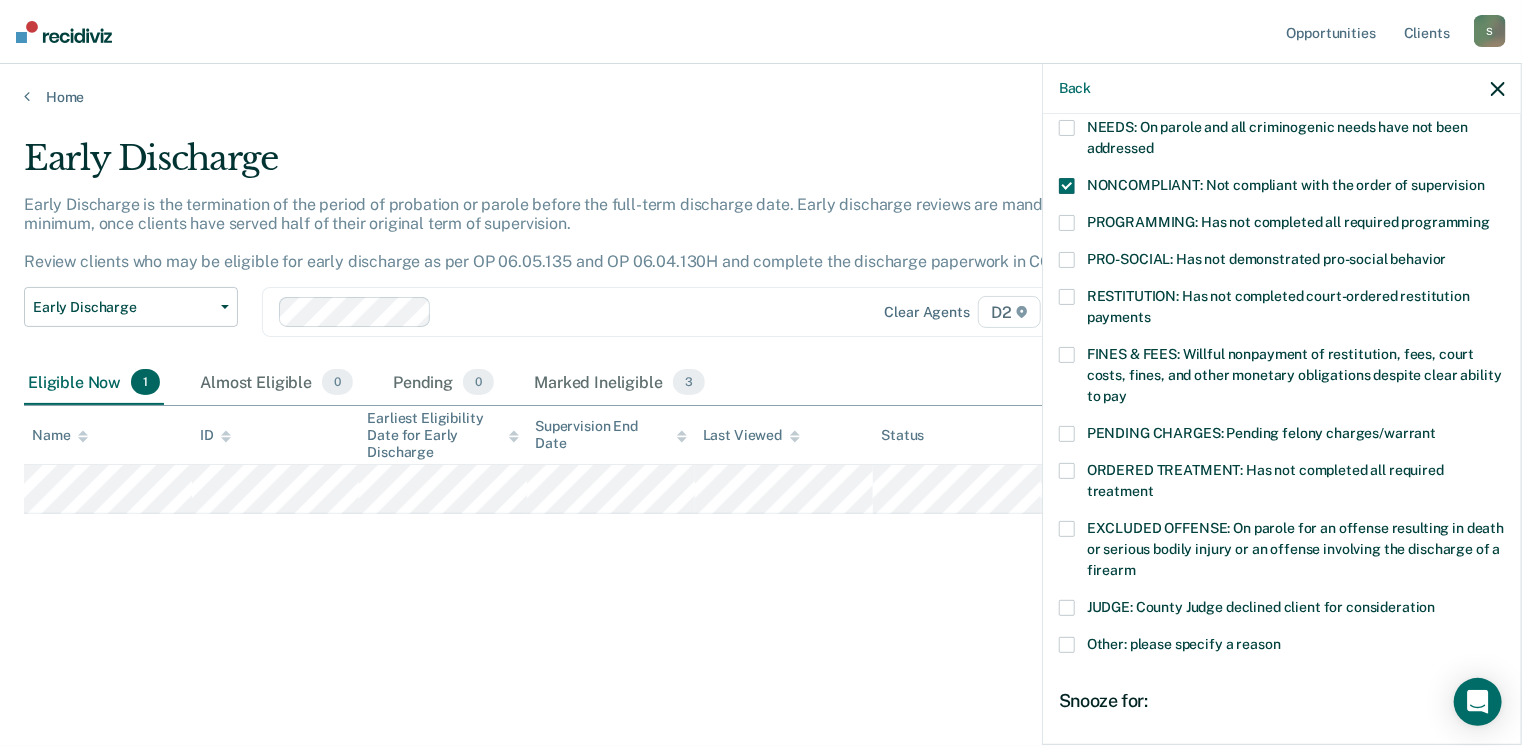 click at bounding box center (1067, 260) 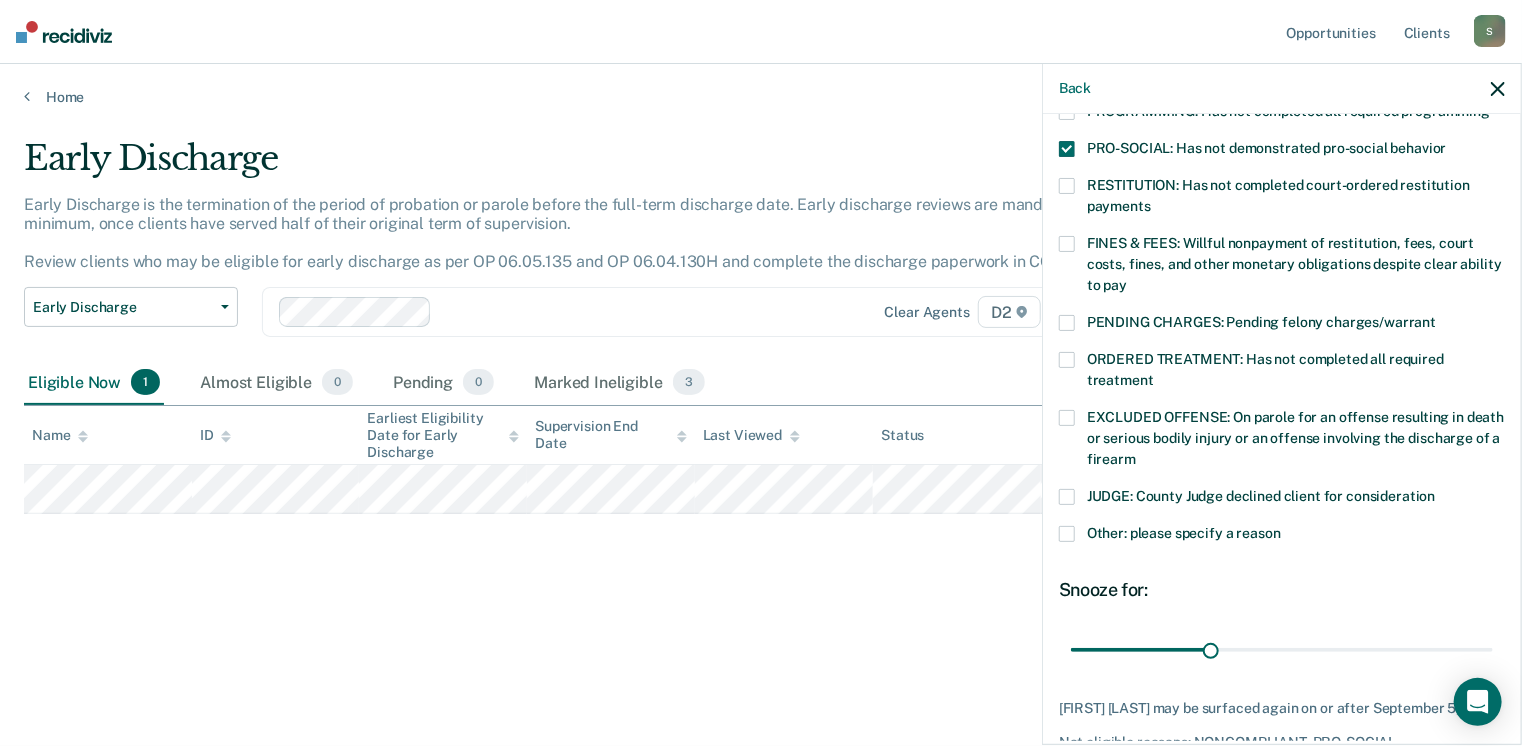 scroll, scrollTop: 0, scrollLeft: 0, axis: both 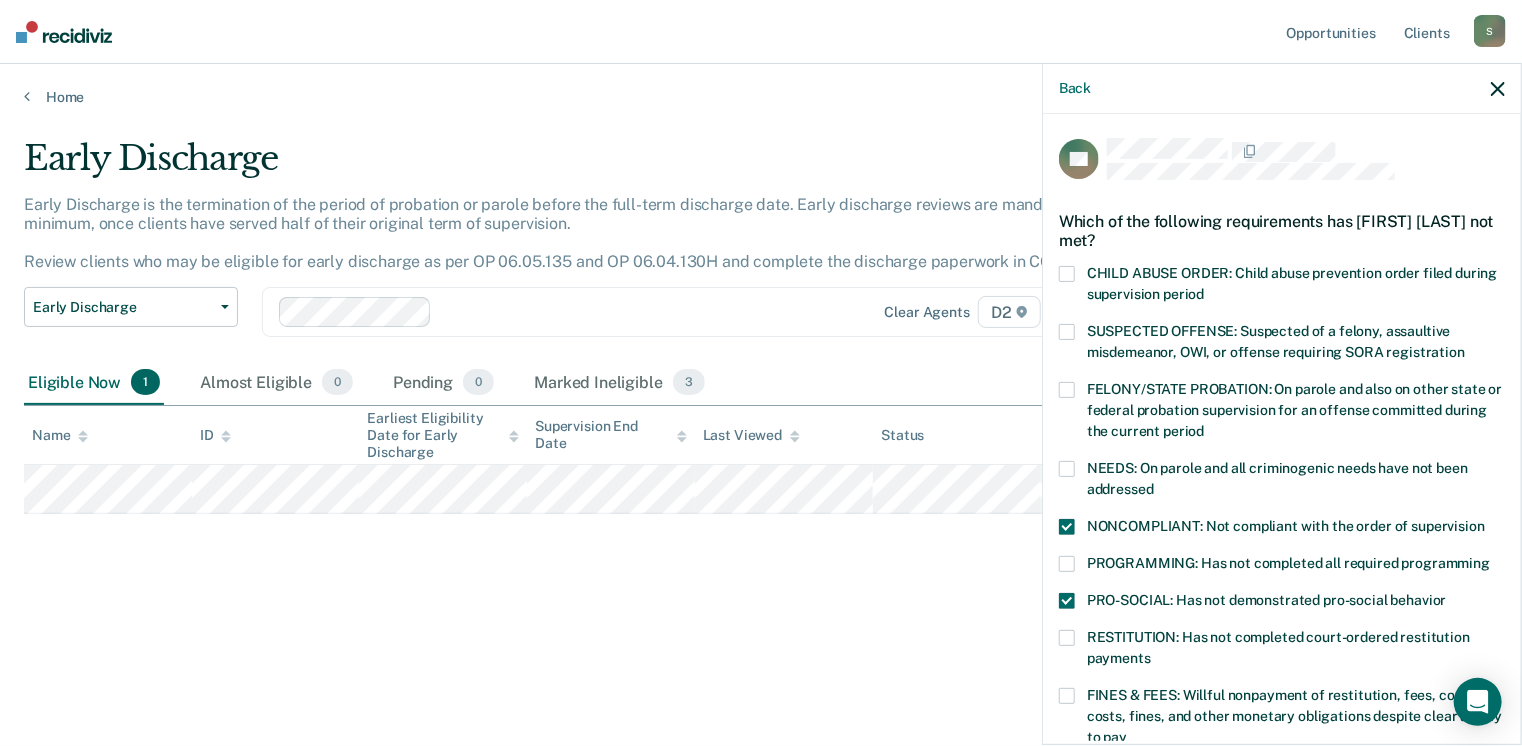 click at bounding box center [1067, 332] 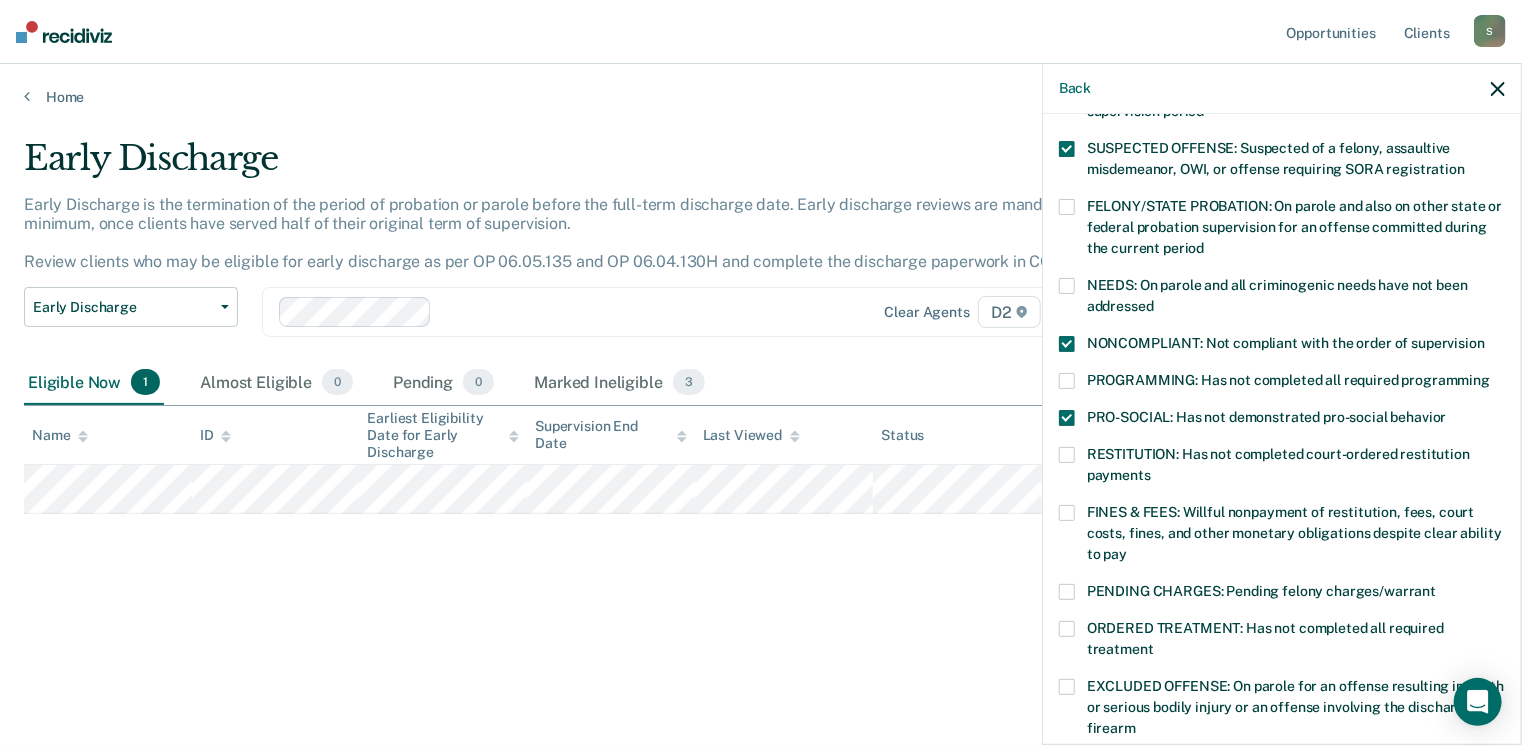 scroll, scrollTop: 584, scrollLeft: 0, axis: vertical 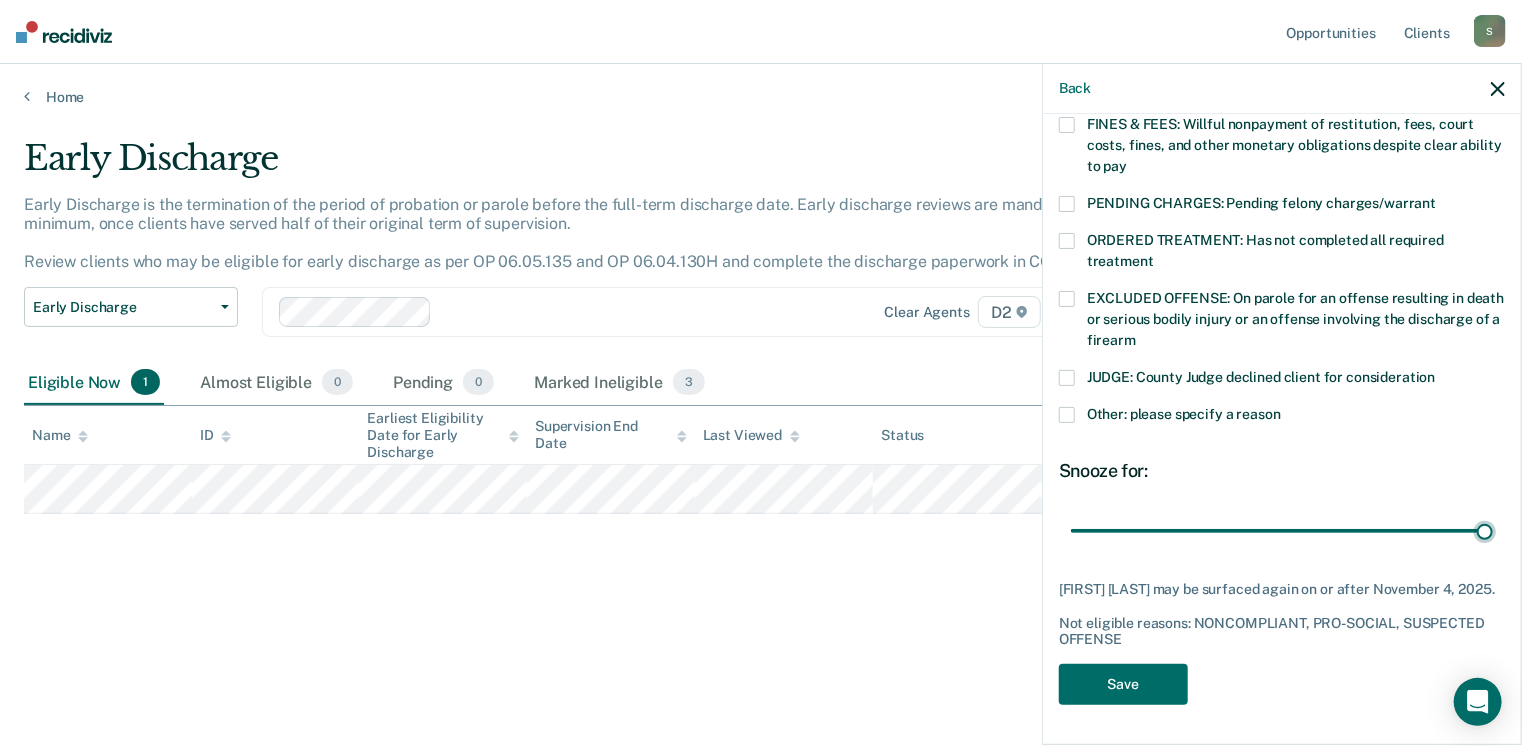 drag, startPoint x: 1208, startPoint y: 513, endPoint x: 1516, endPoint y: 523, distance: 308.1623 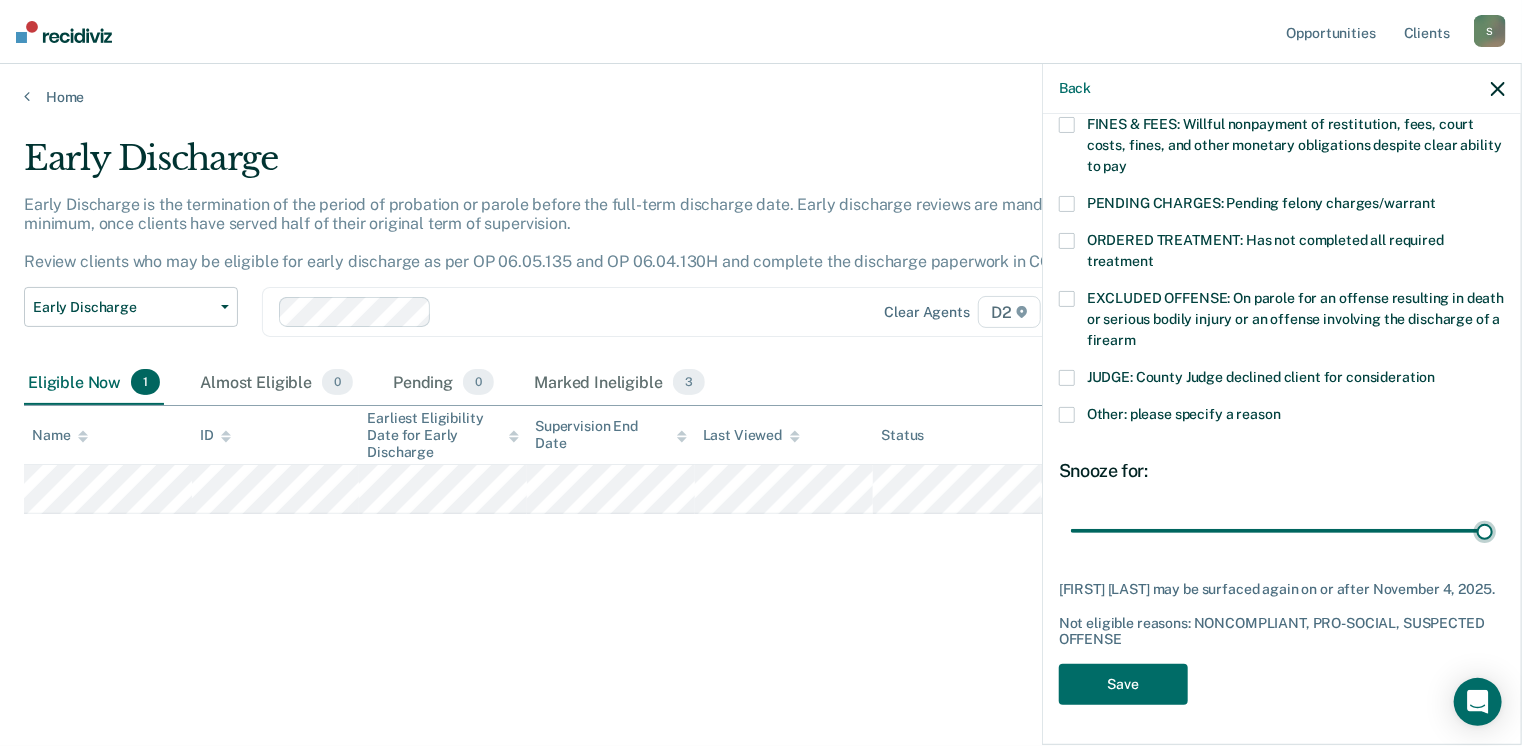 type on "90" 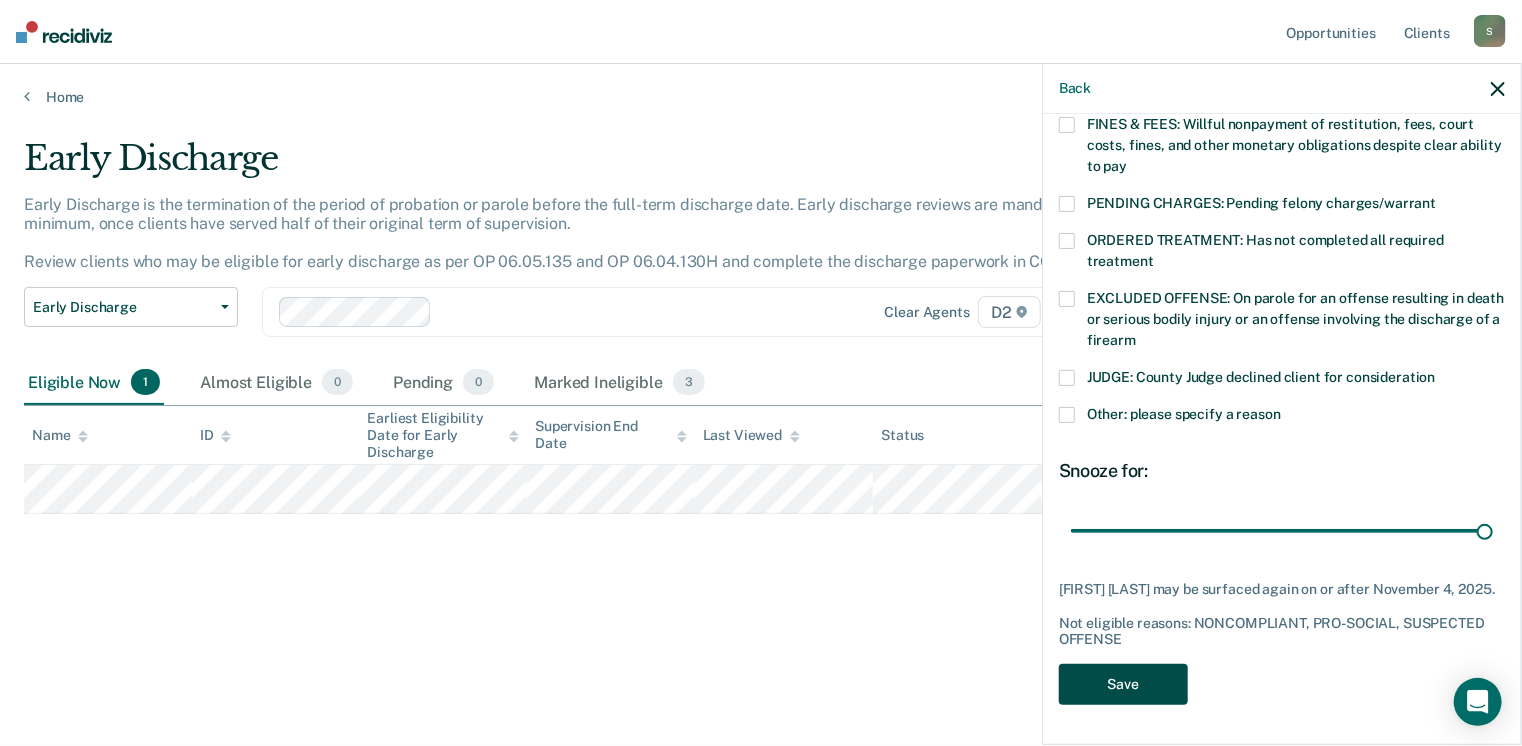 click on "Save" at bounding box center [1123, 684] 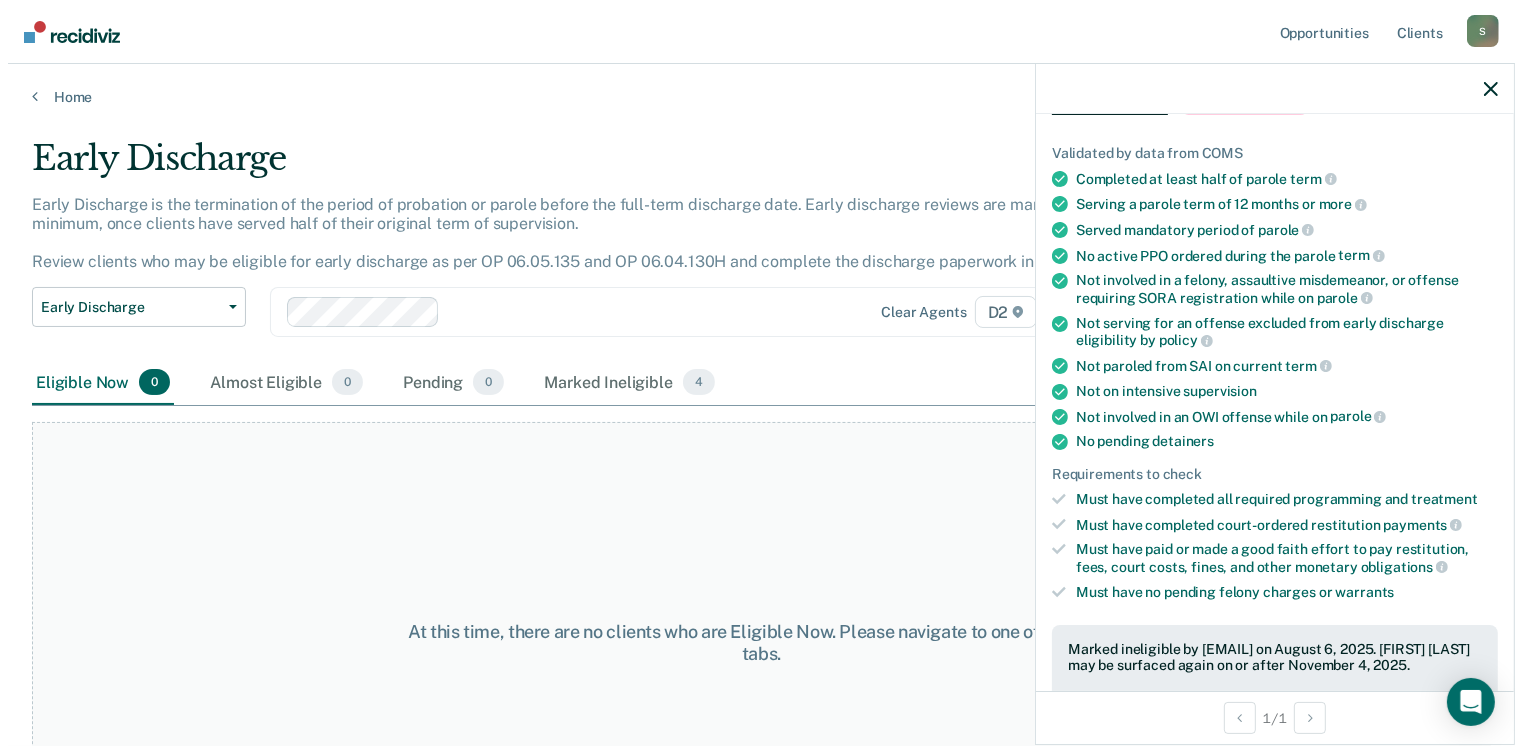 scroll, scrollTop: 0, scrollLeft: 0, axis: both 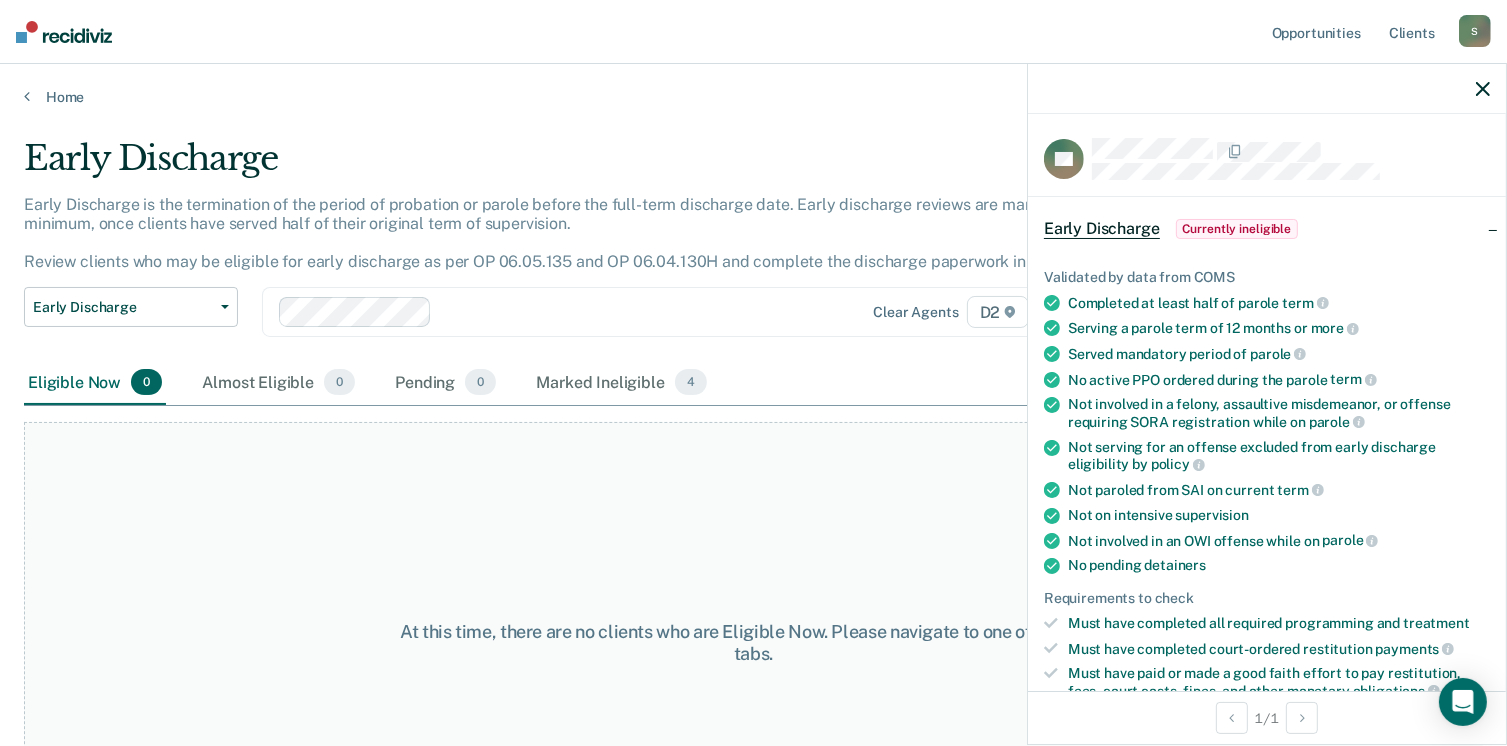 click 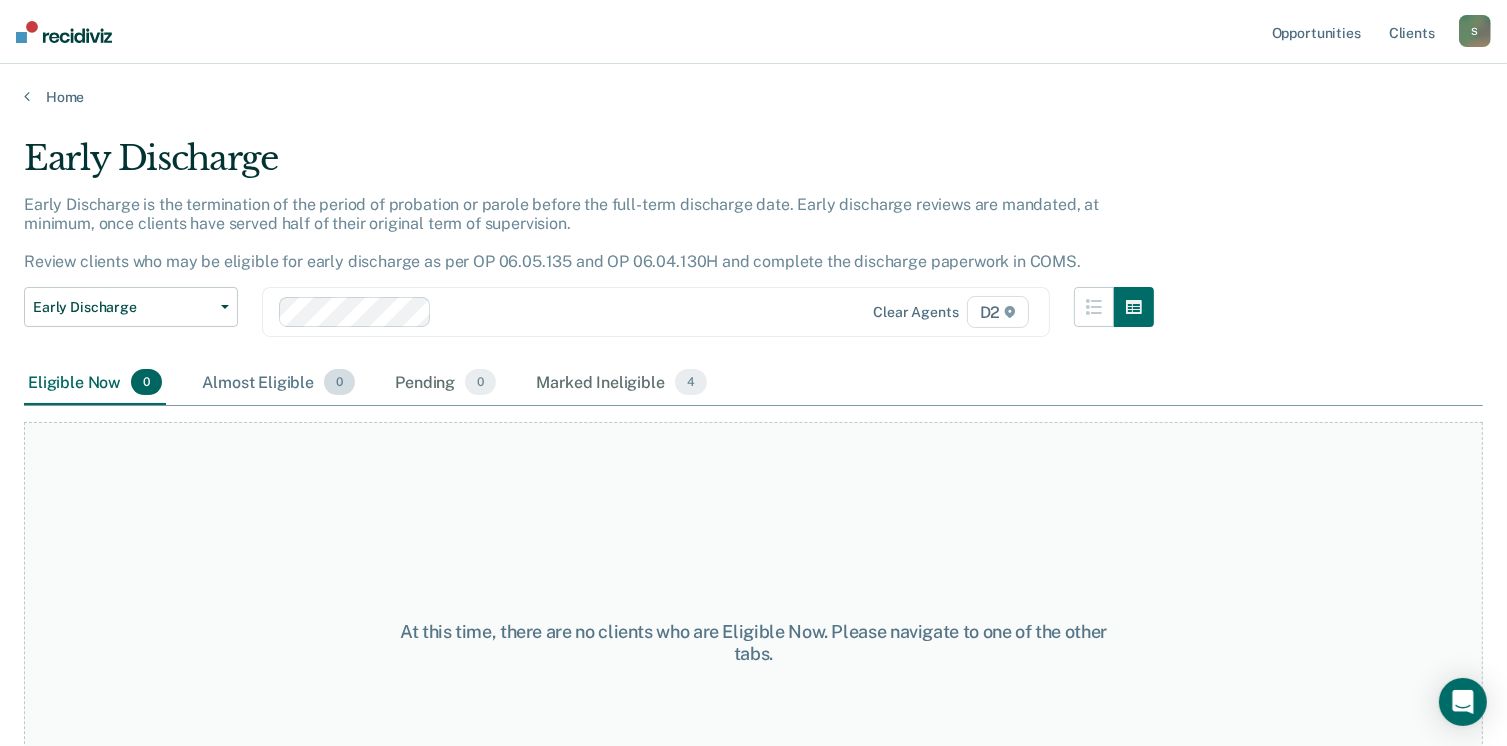 click on "Almost Eligible 0" at bounding box center (278, 383) 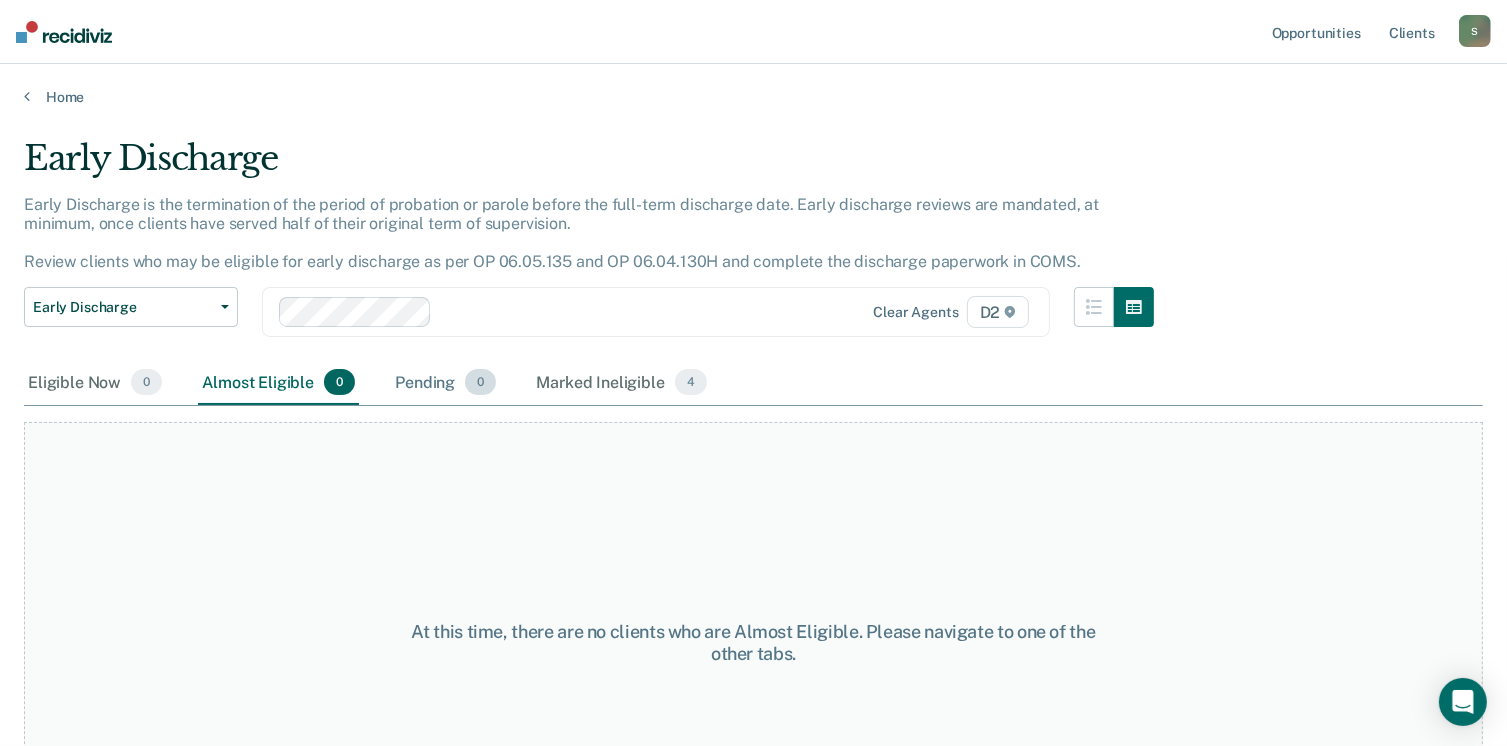 click on "Pending 0" at bounding box center (445, 383) 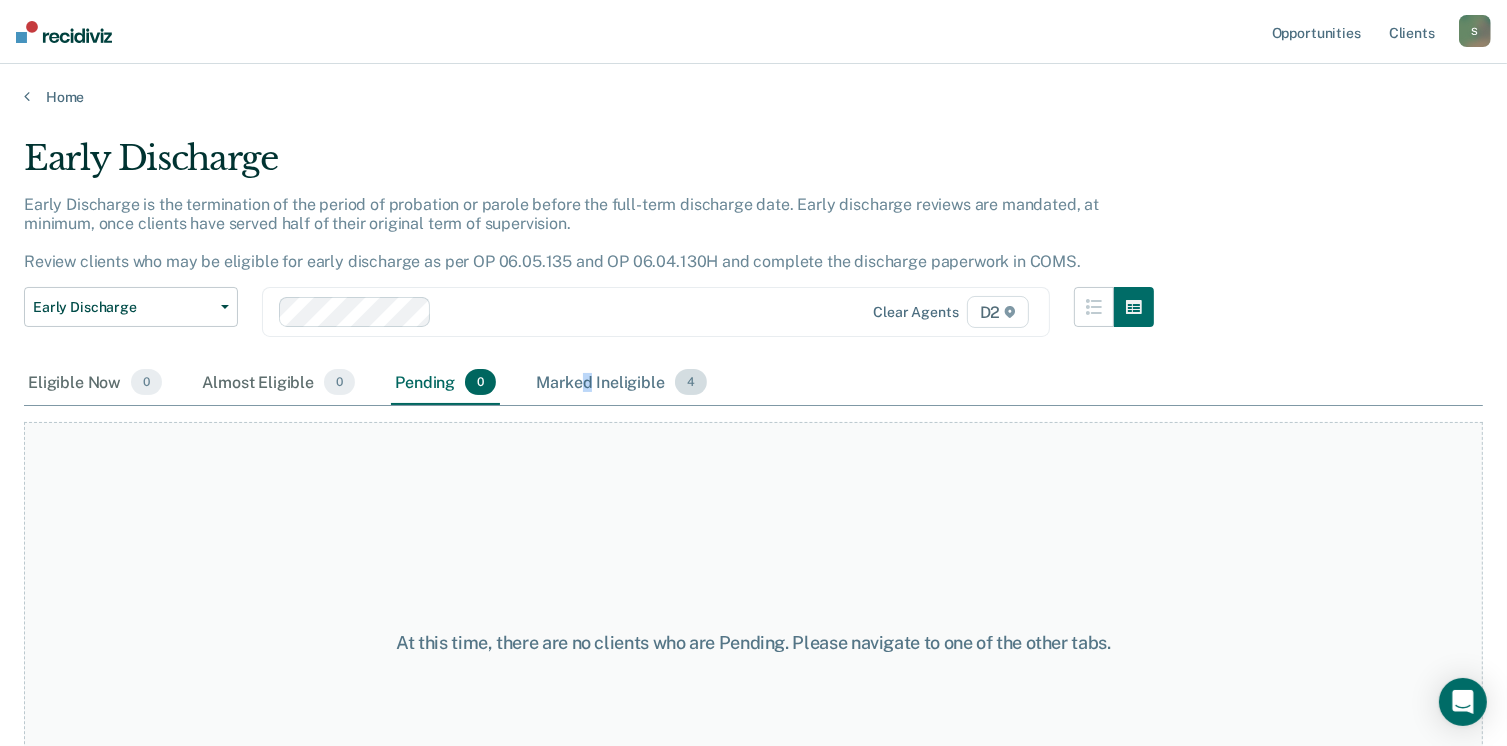 click on "Marked Ineligible 4" at bounding box center [621, 383] 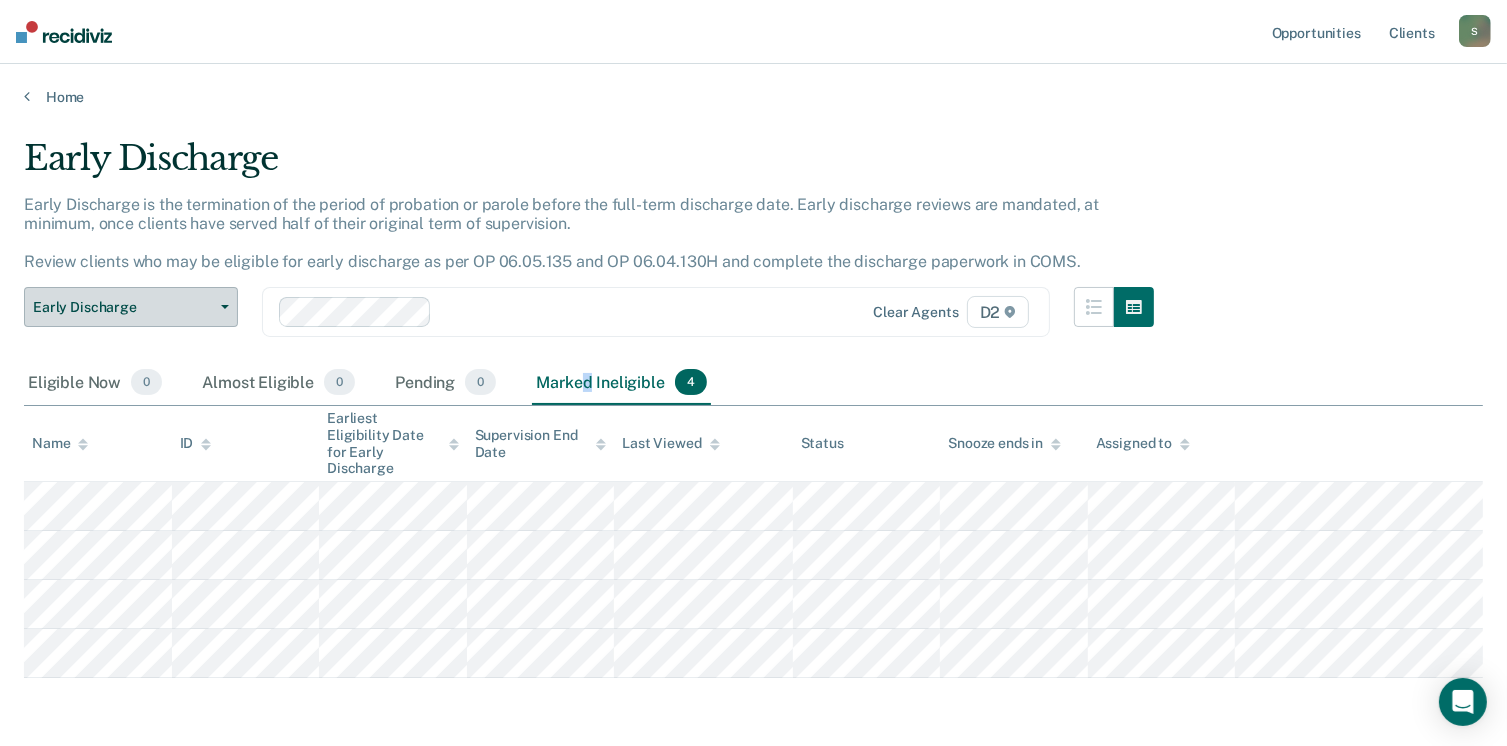 click on "Early Discharge" at bounding box center (131, 307) 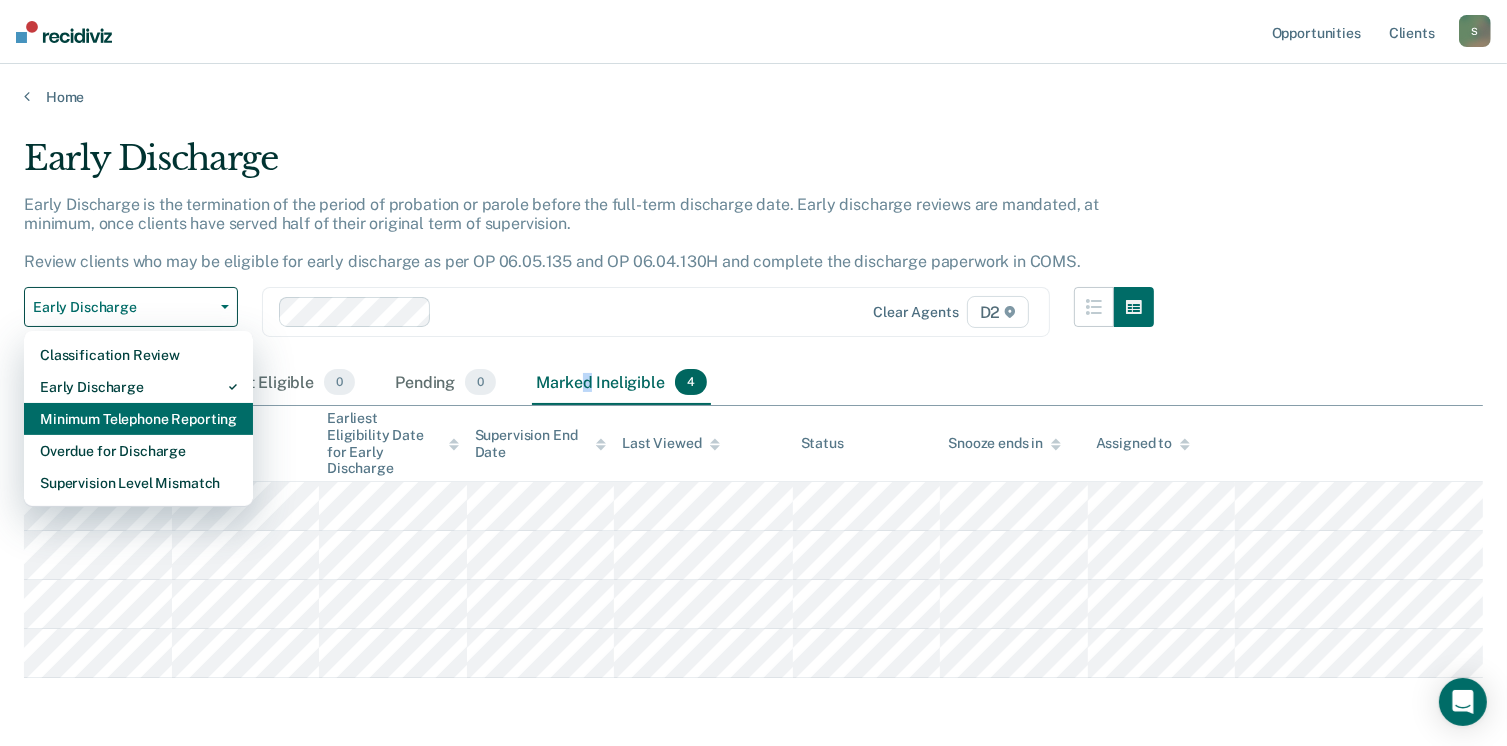 click on "Minimum Telephone Reporting" at bounding box center [138, 419] 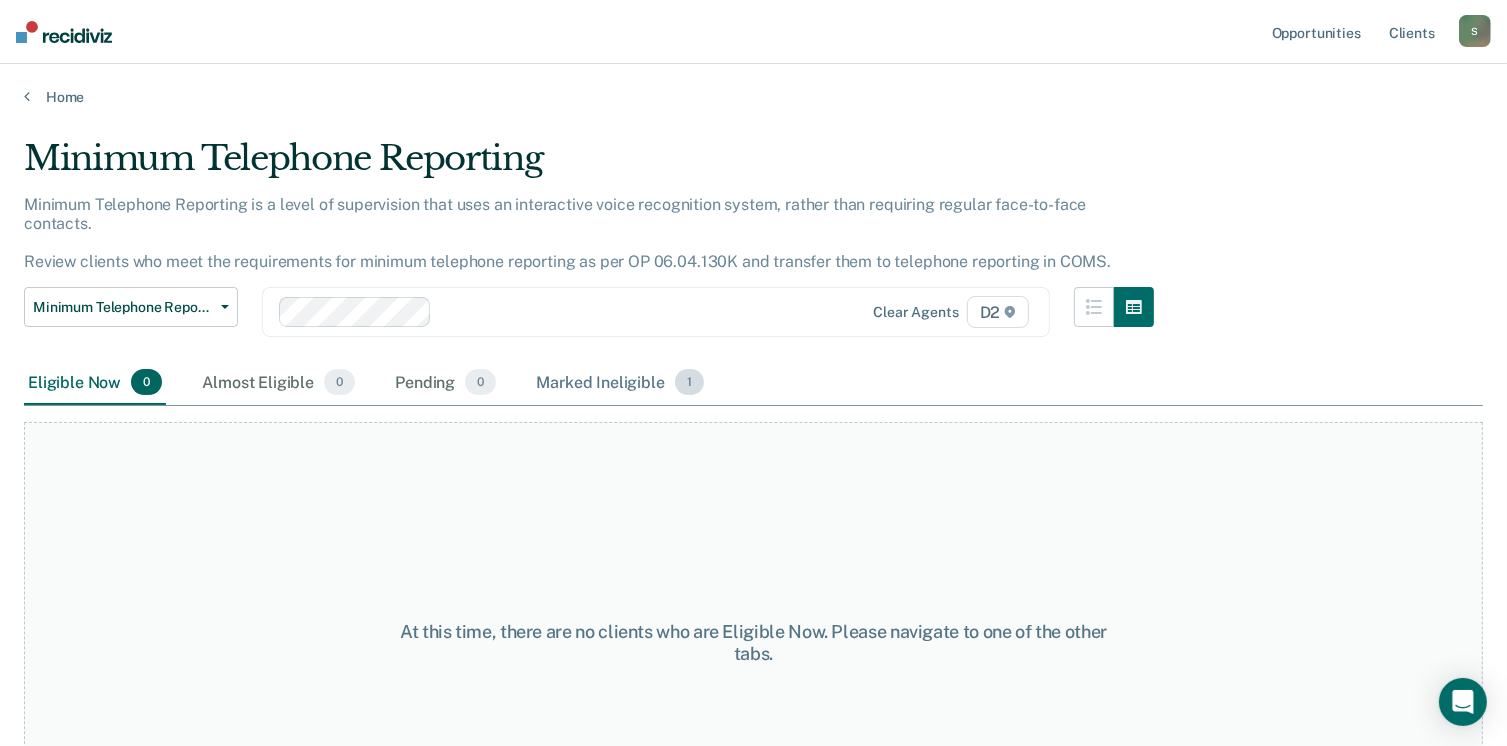 click on "Marked Ineligible 1" at bounding box center (620, 383) 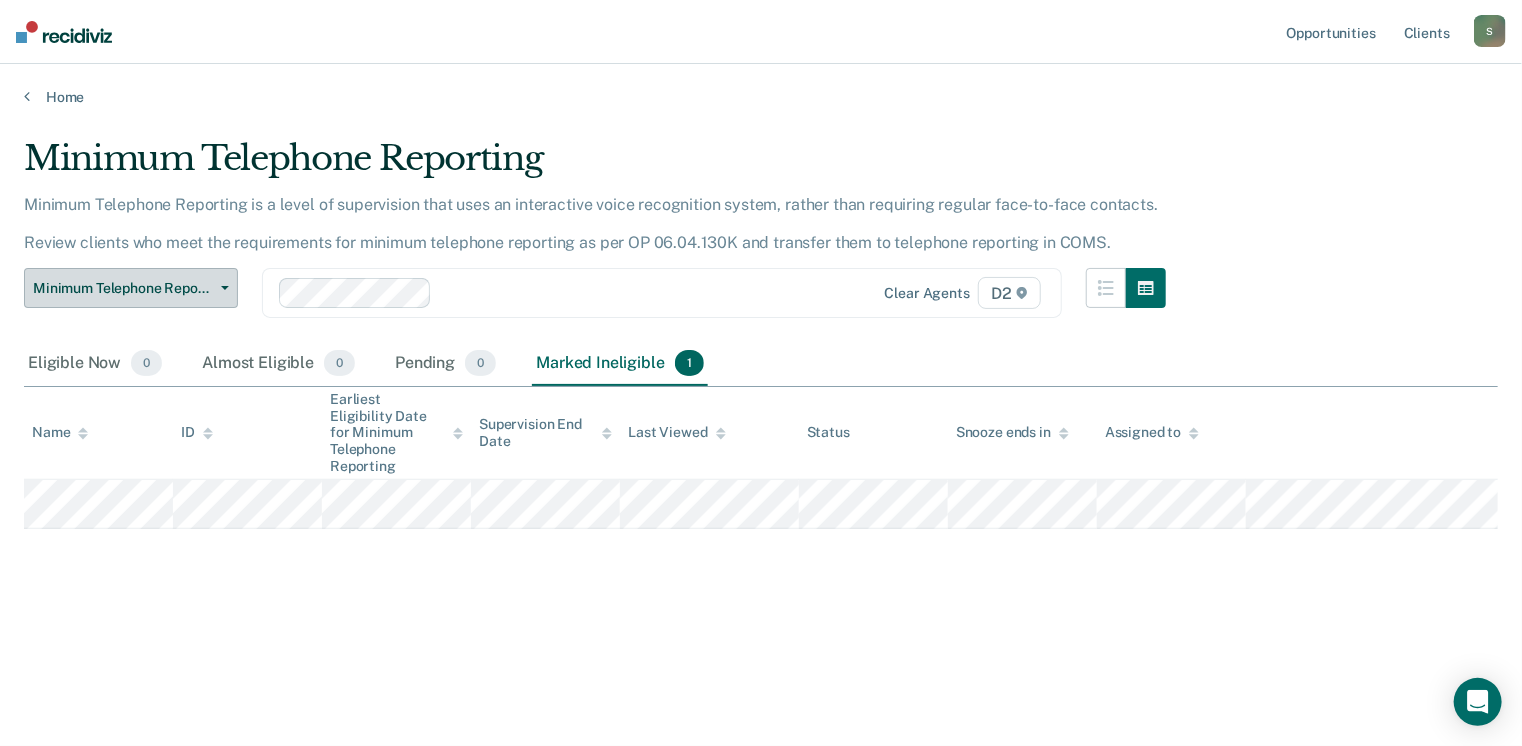 click at bounding box center (221, 288) 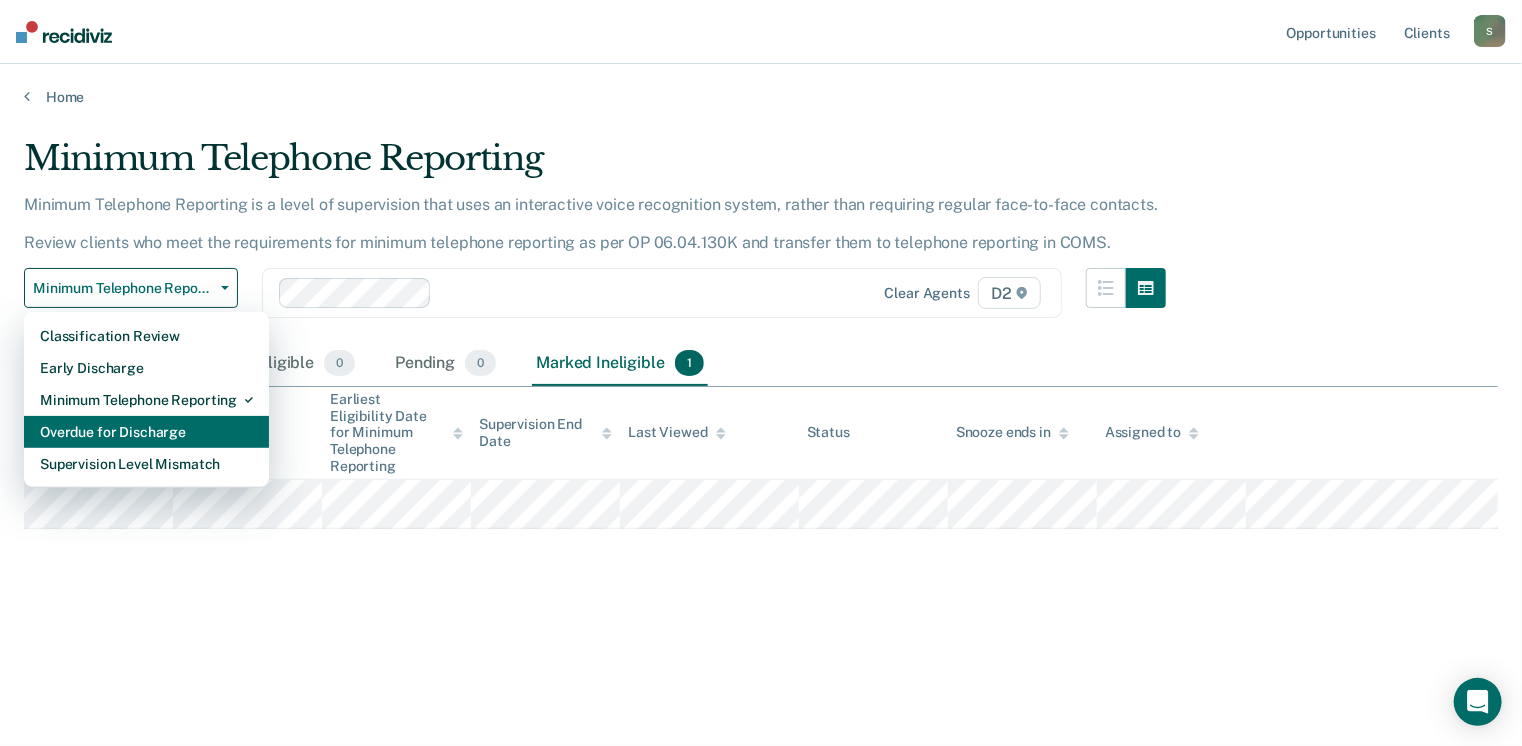click on "Overdue for Discharge" at bounding box center (146, 432) 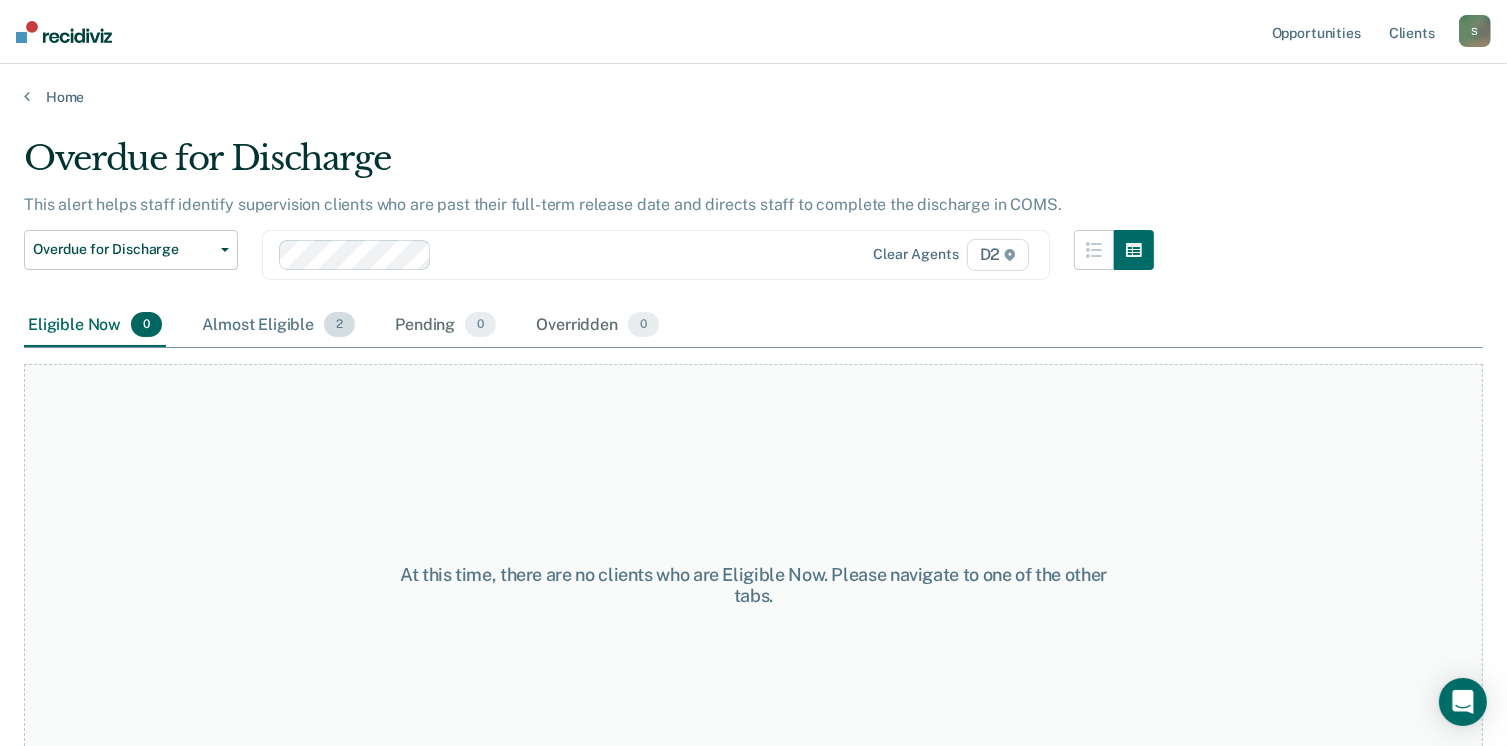 click on "Almost Eligible 2" at bounding box center [278, 326] 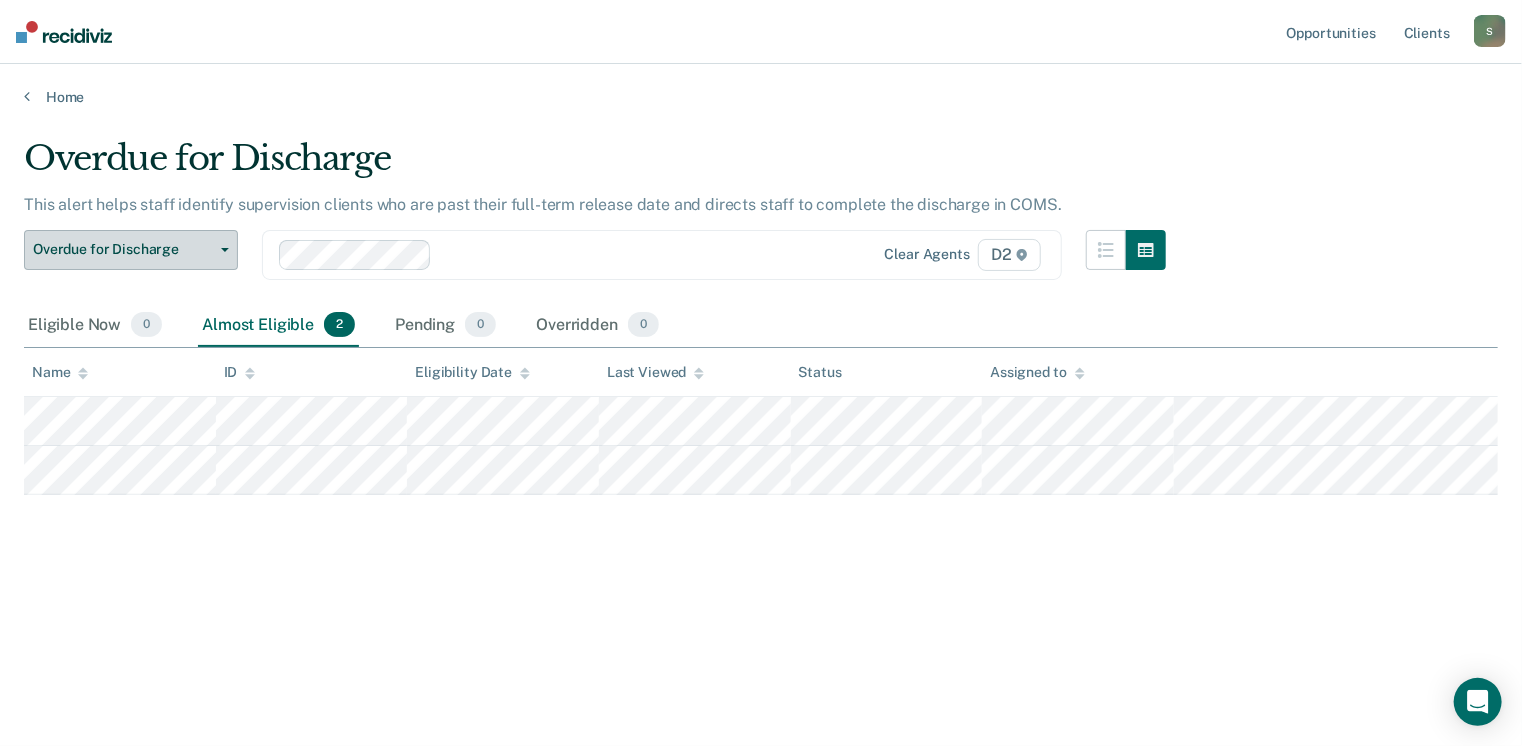 click on "Overdue for Discharge" at bounding box center [123, 249] 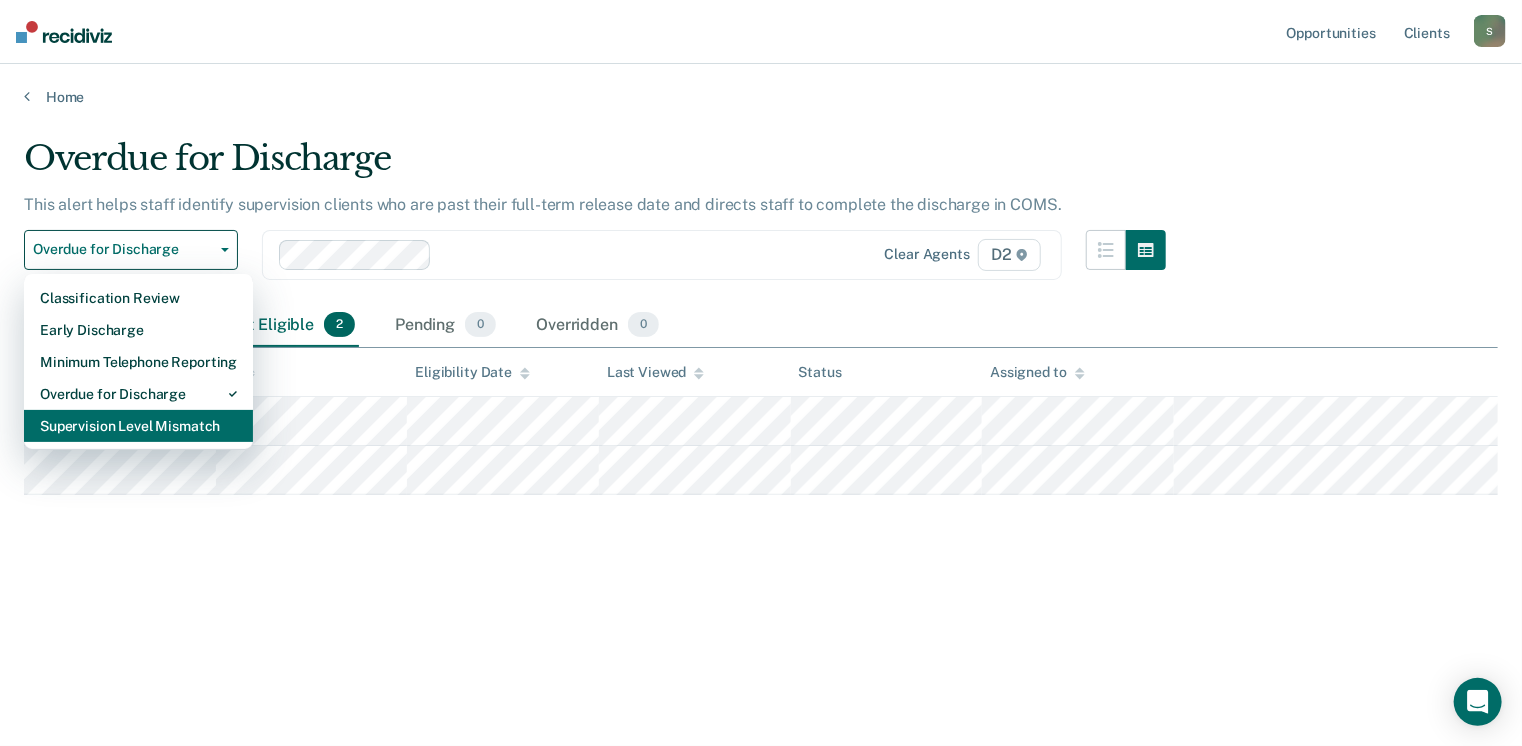 click on "Supervision Level Mismatch" at bounding box center [138, 426] 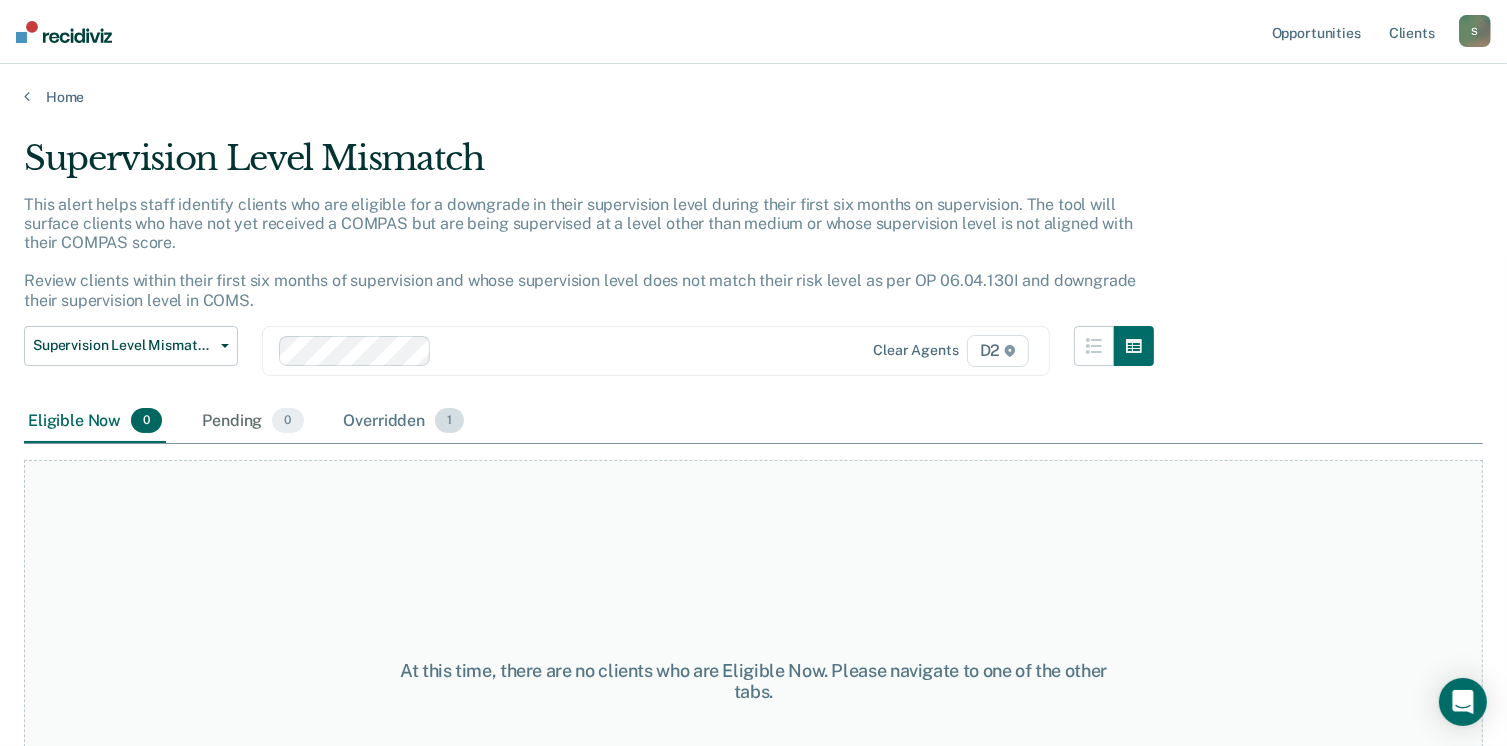 click on "Overridden 1" at bounding box center [404, 422] 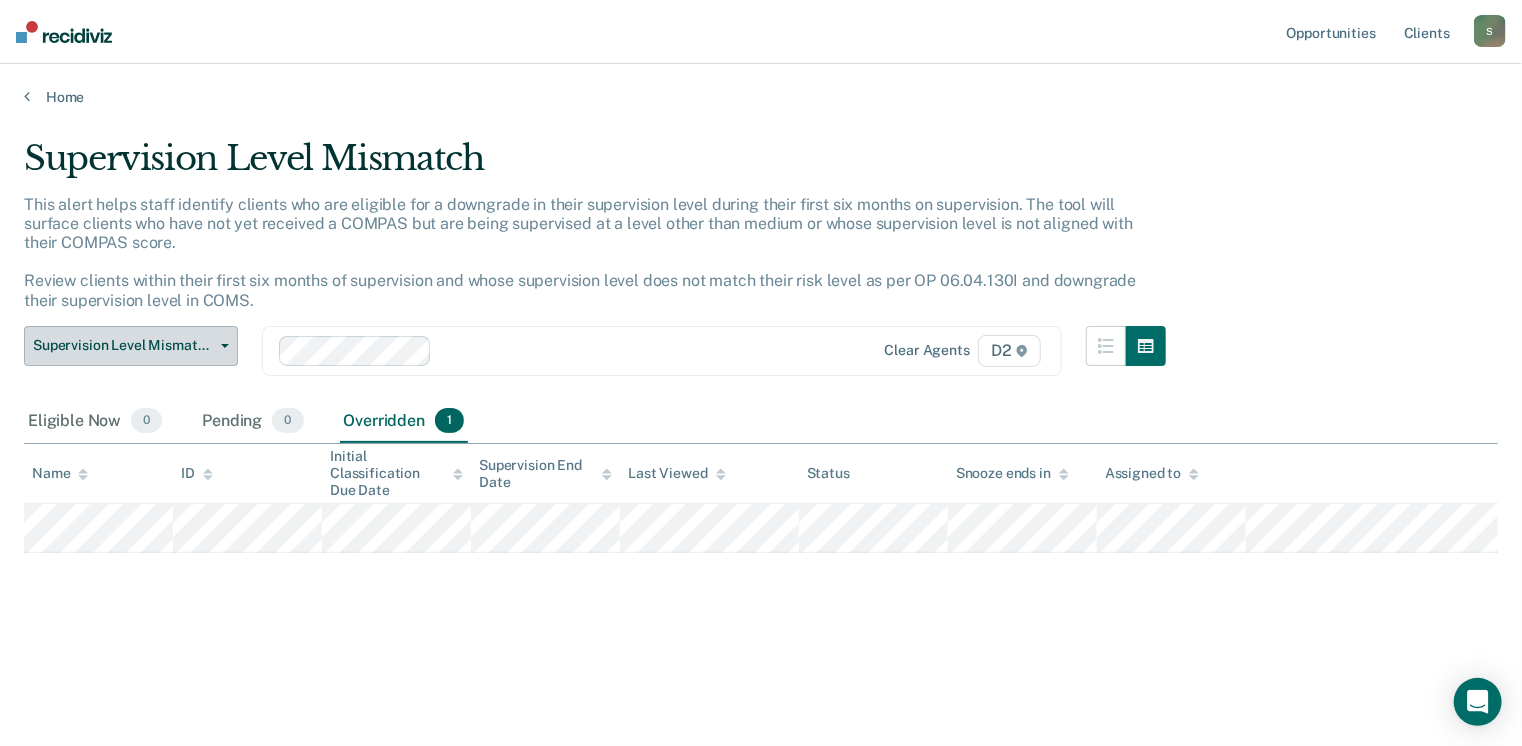 click on "Supervision Level Mismatch" at bounding box center (123, 345) 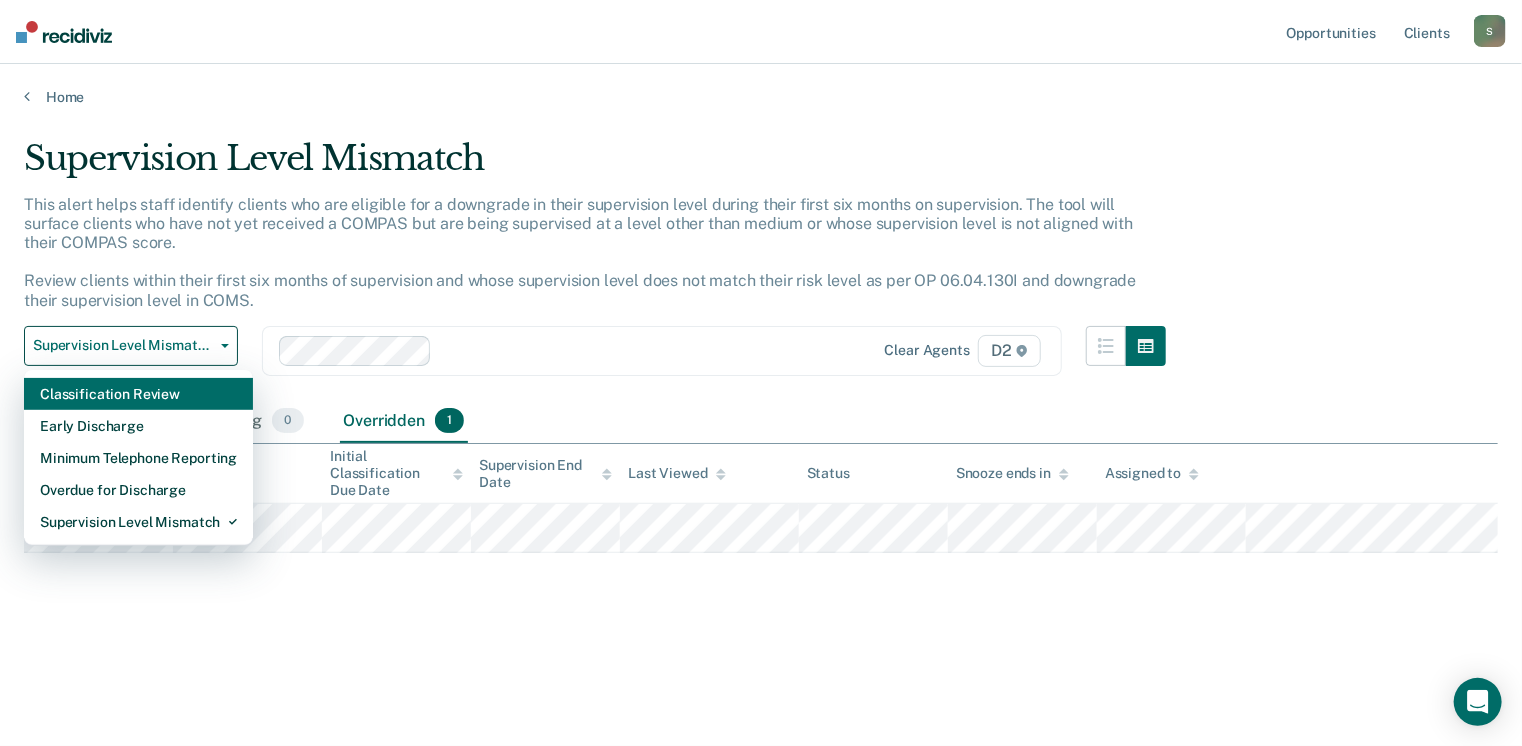 click on "Classification Review" at bounding box center (138, 394) 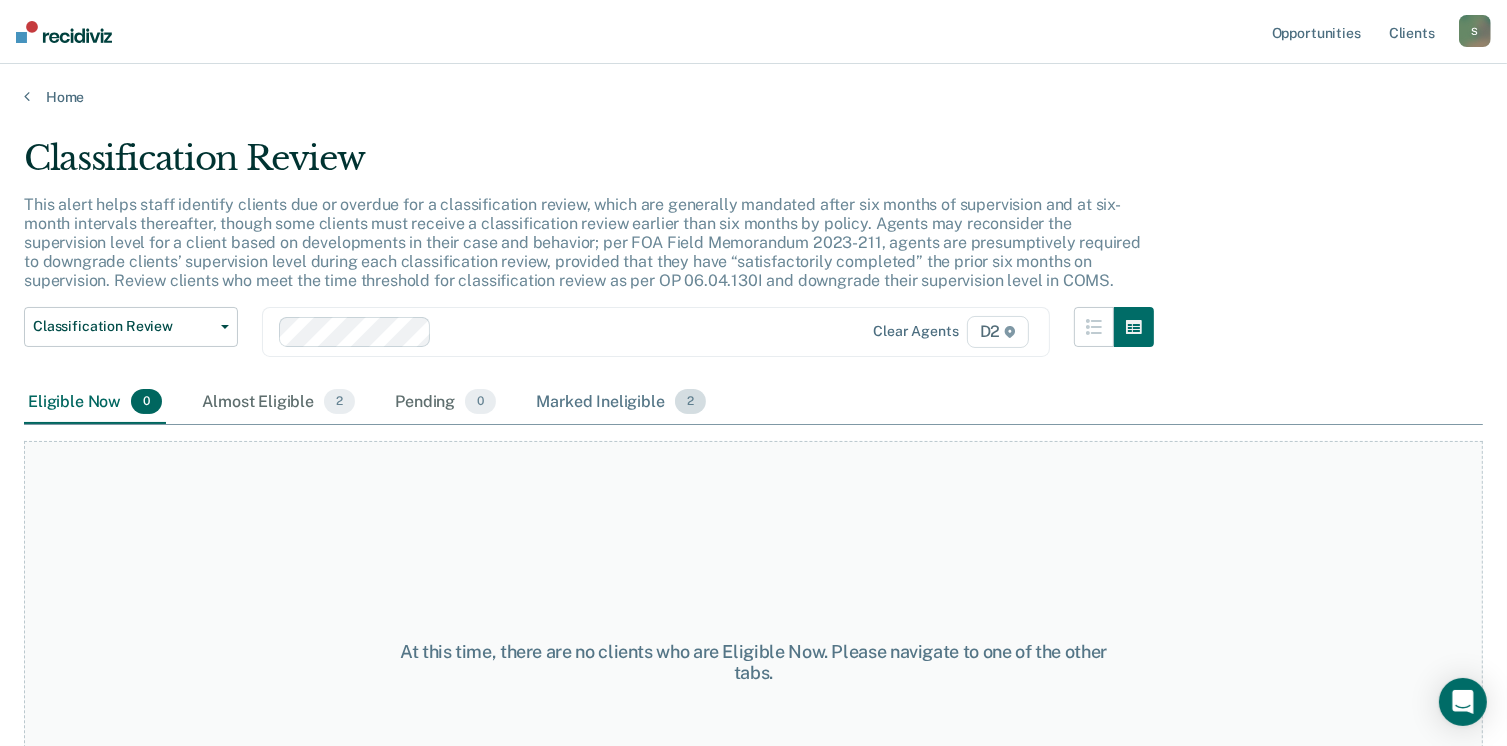 click on "Marked Ineligible 2" at bounding box center (621, 403) 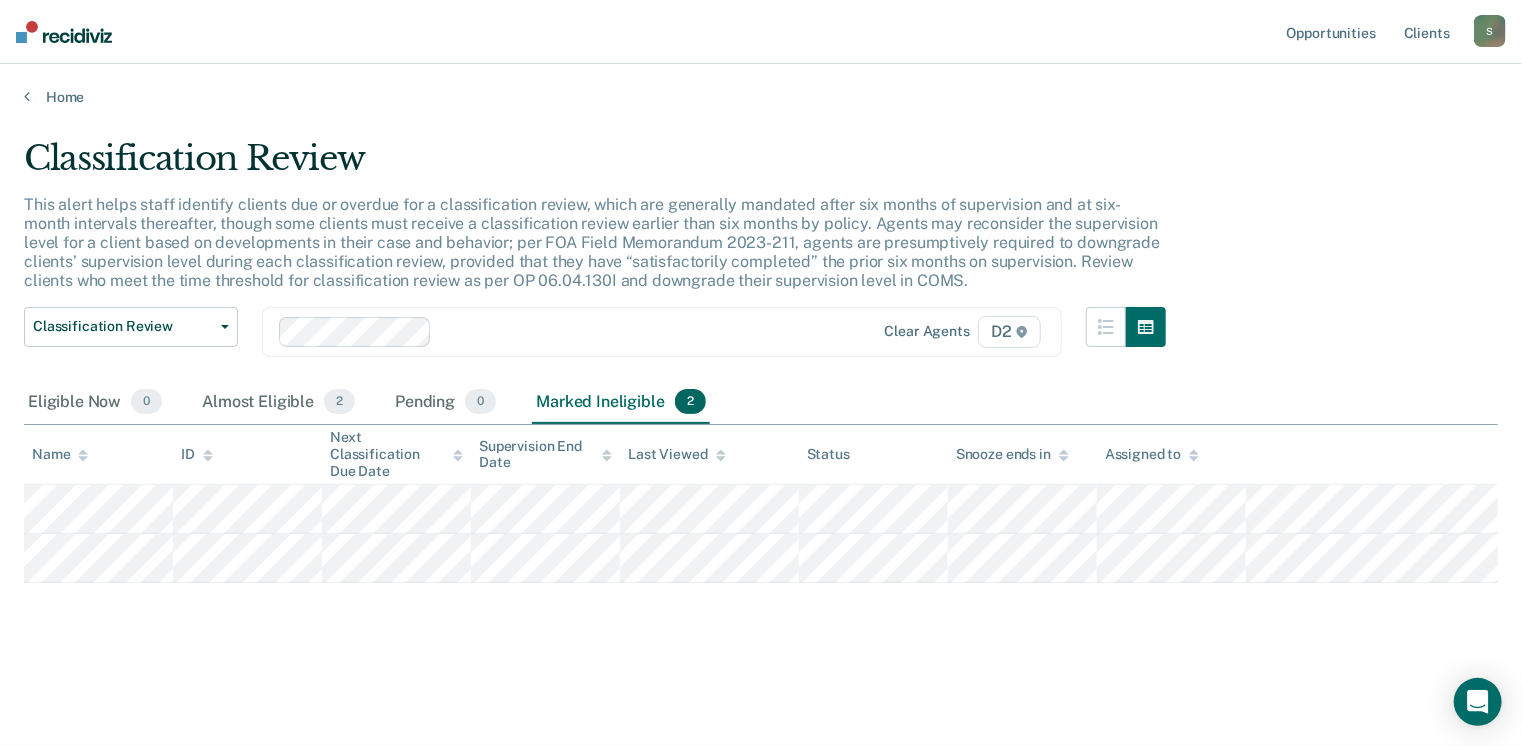 click on "S" at bounding box center (1490, 31) 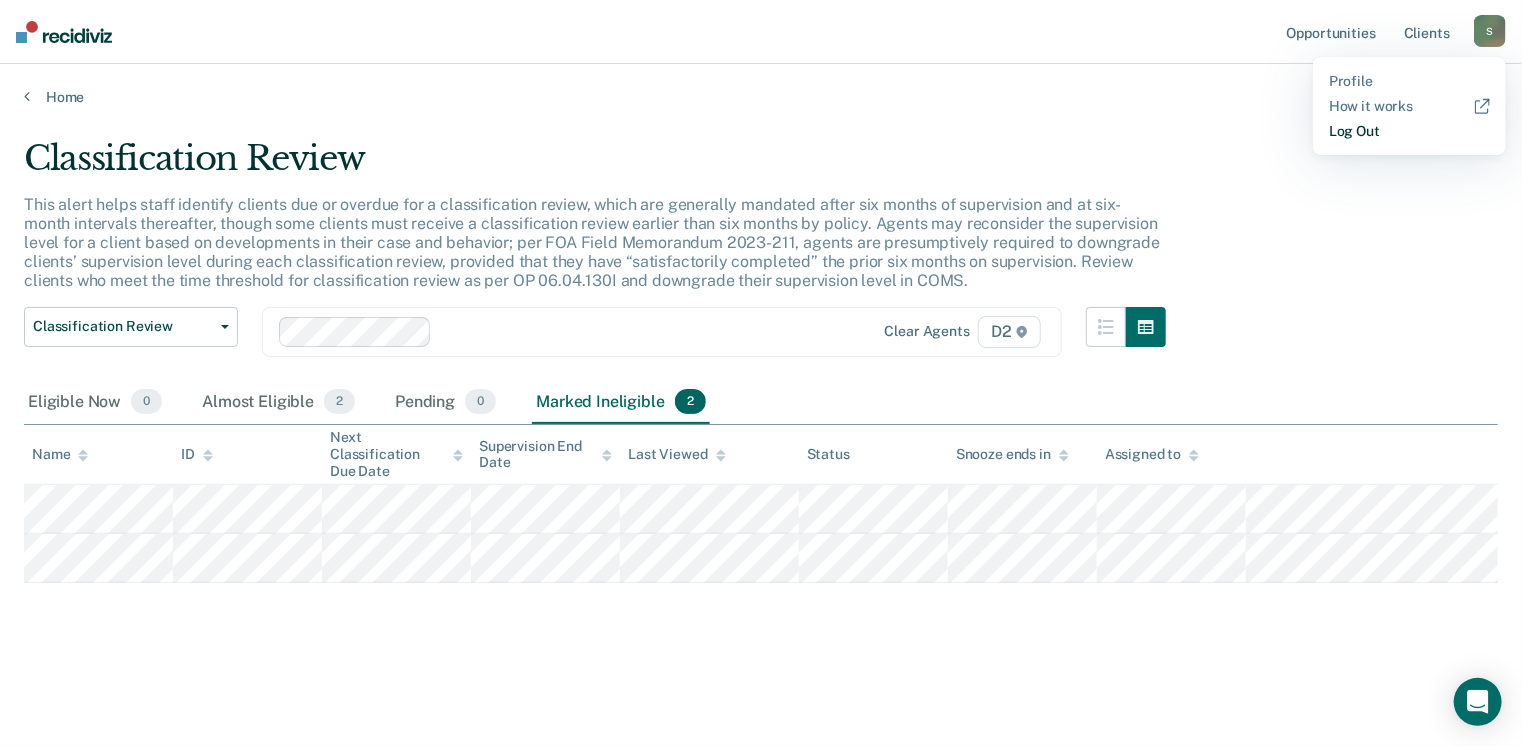 click on "Log Out" at bounding box center [1409, 131] 